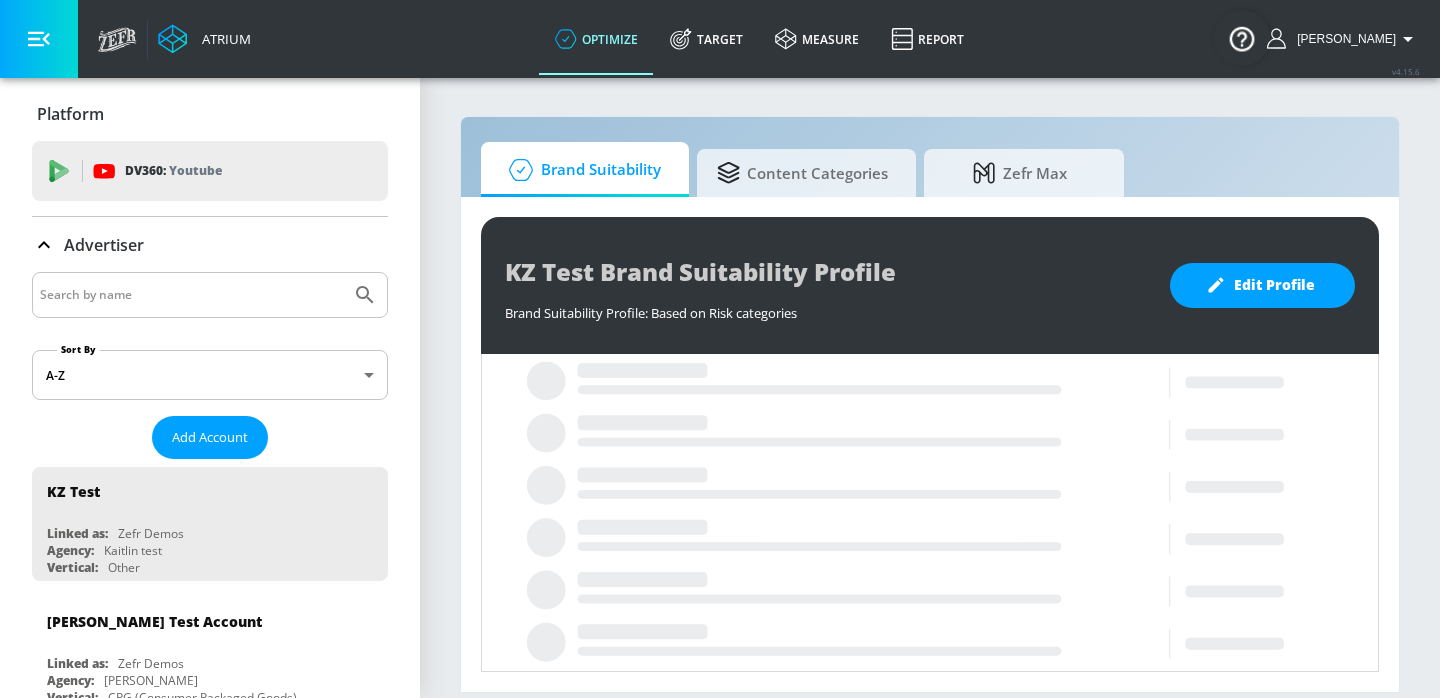 scroll, scrollTop: 0, scrollLeft: 0, axis: both 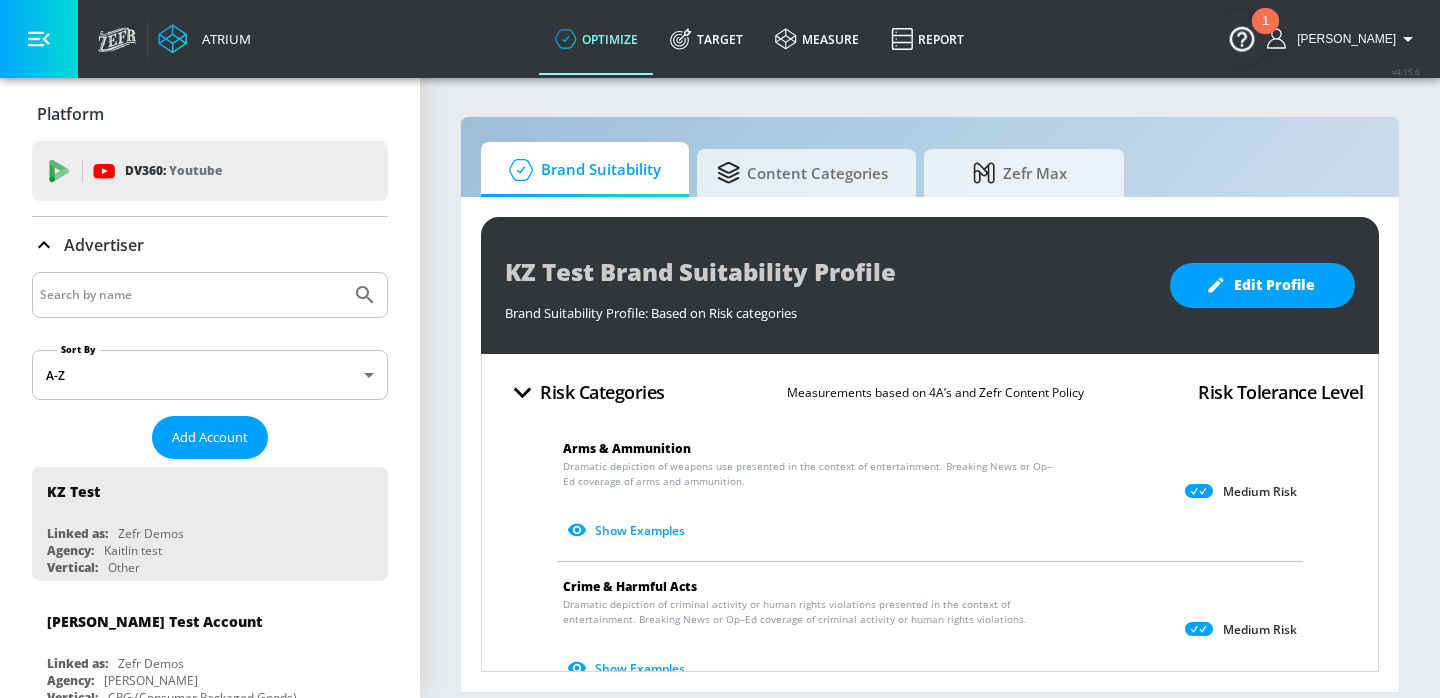 click at bounding box center [191, 295] 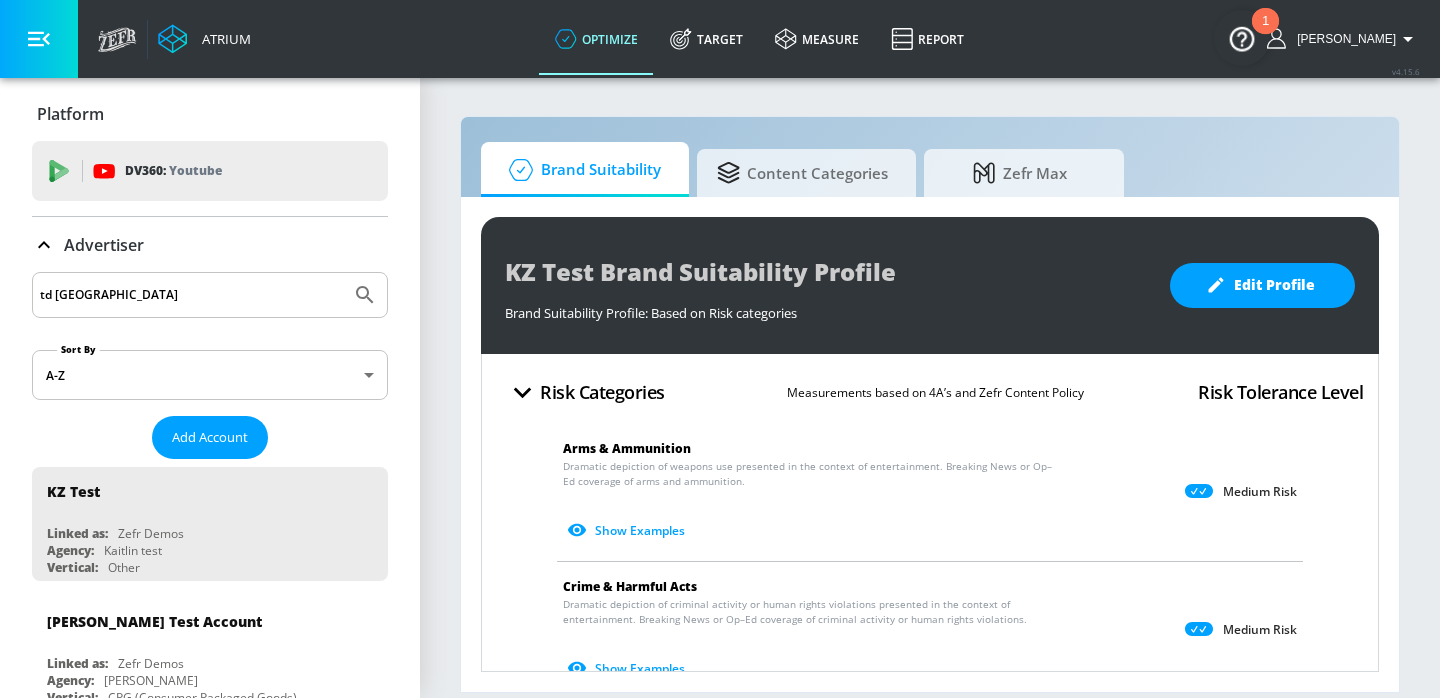 type on "td [GEOGRAPHIC_DATA]" 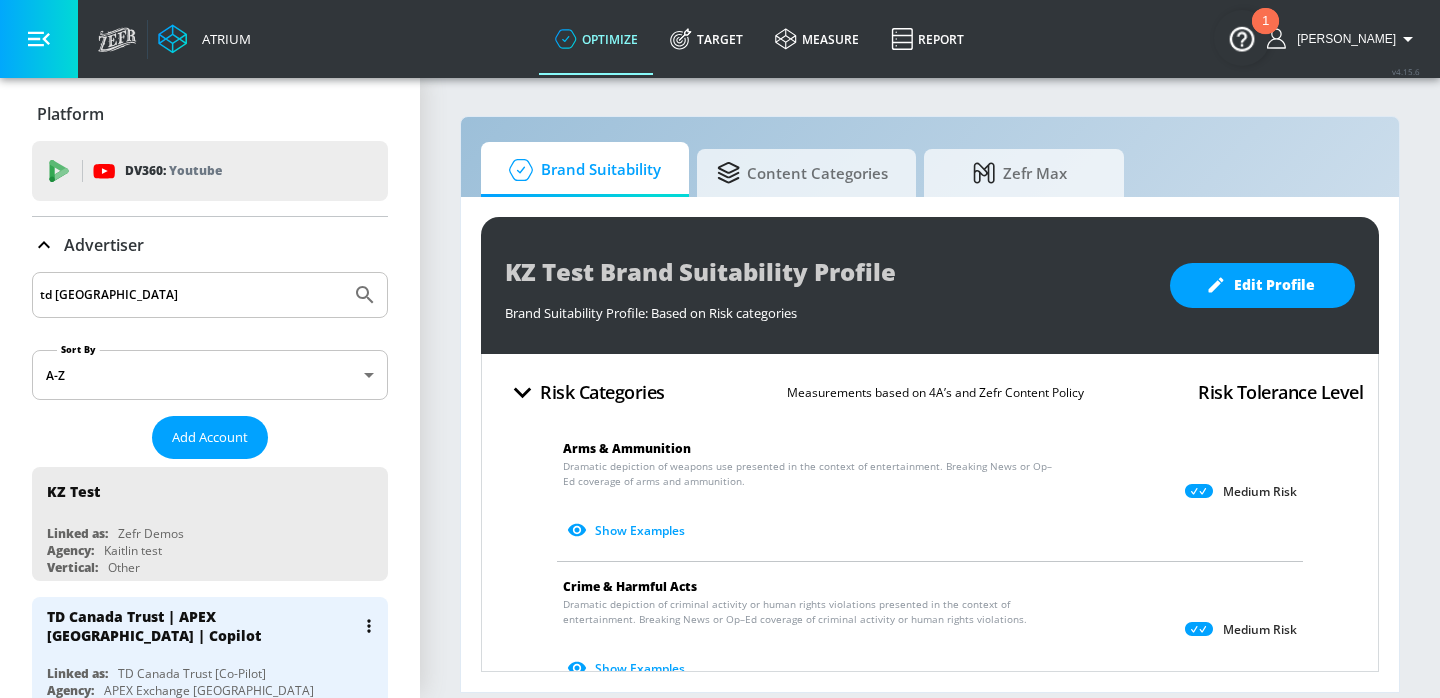 click on "TD Canada Trust | APEX [GEOGRAPHIC_DATA] | Copilot" at bounding box center (201, 626) 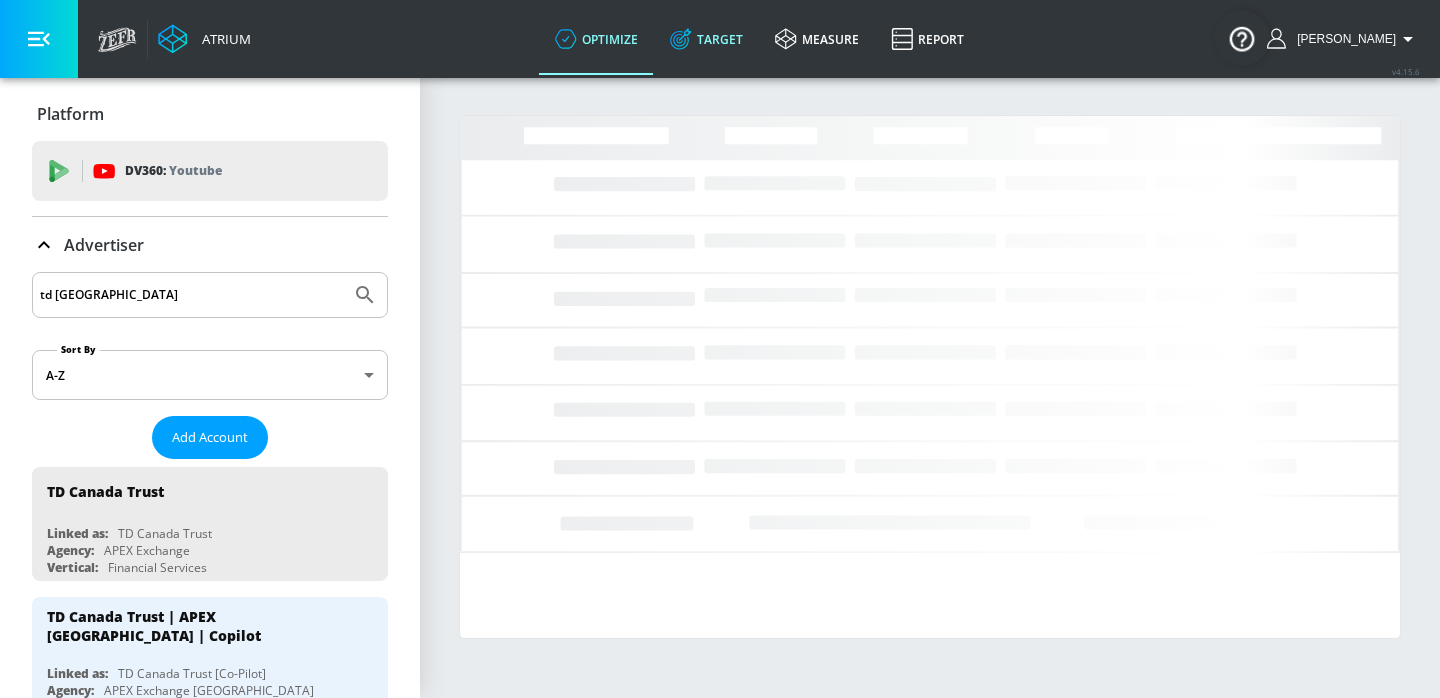 click on "Target" at bounding box center [706, 39] 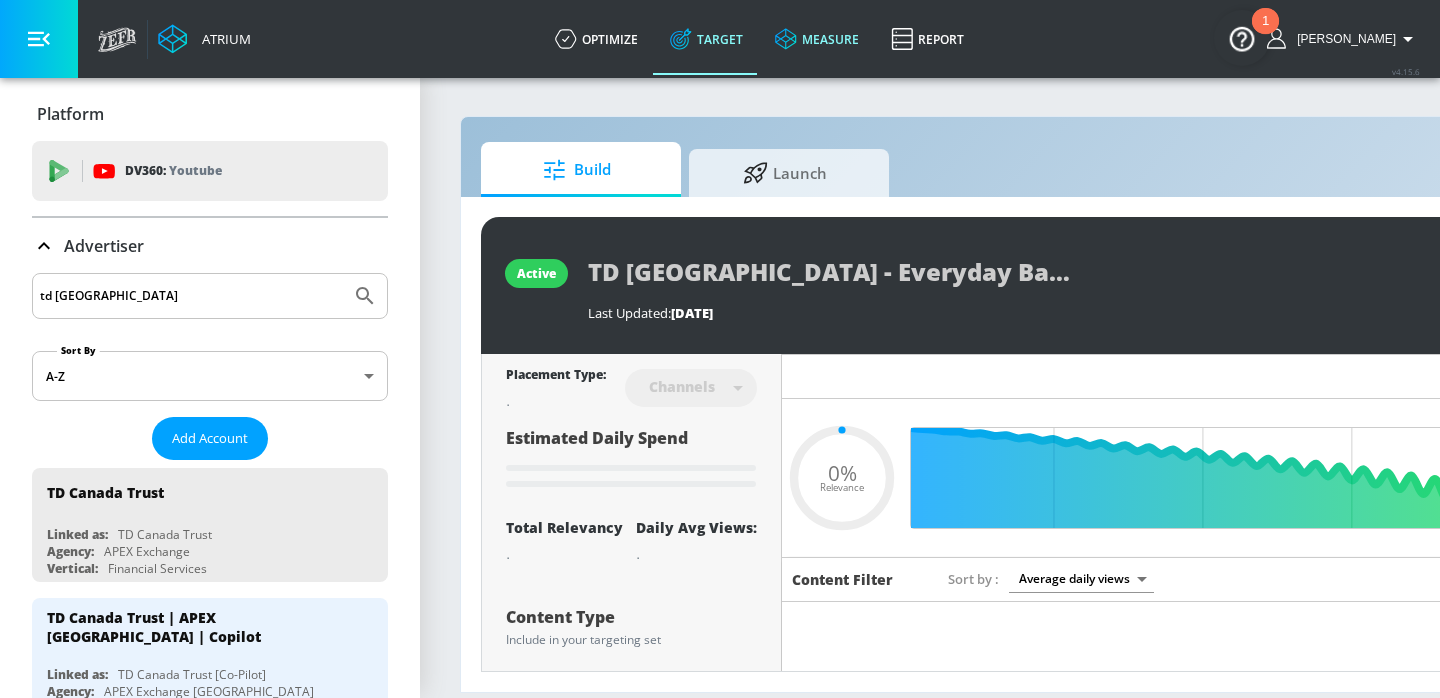 type on "0.05" 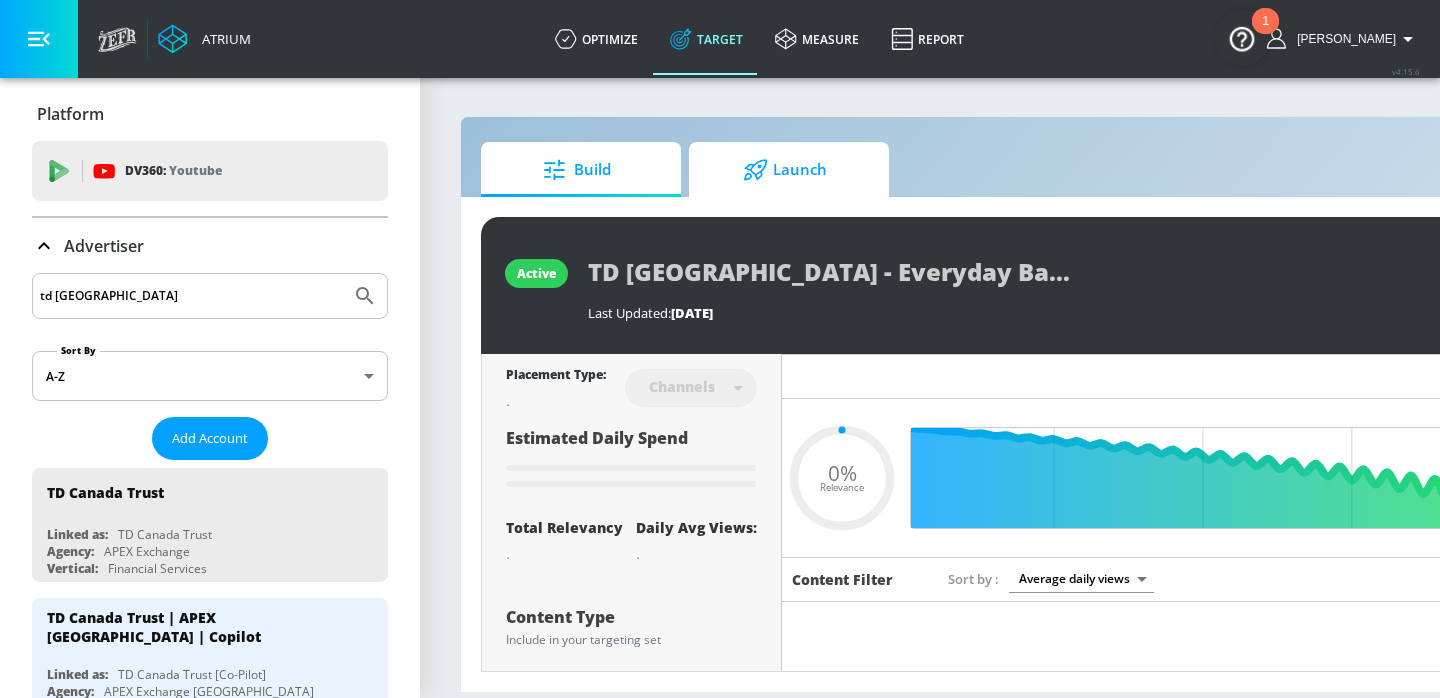 click 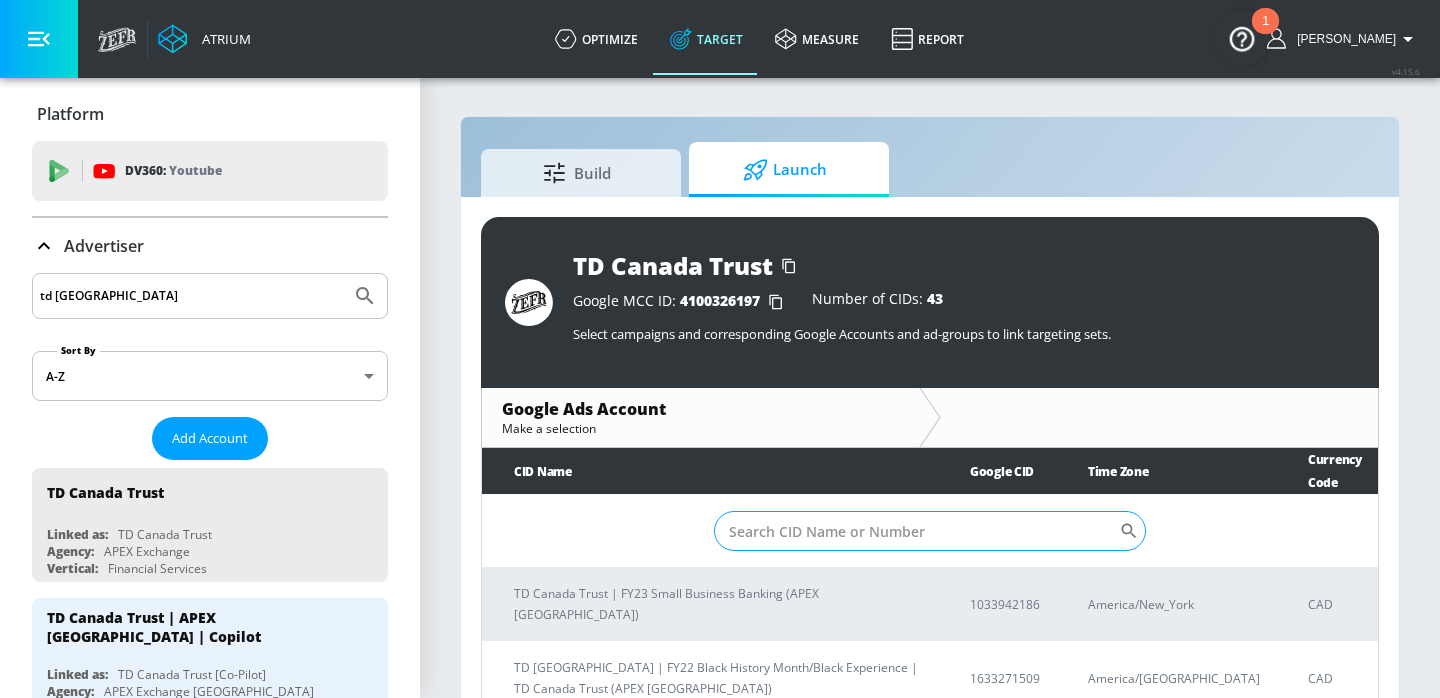 click on "Sort By" at bounding box center (916, 531) 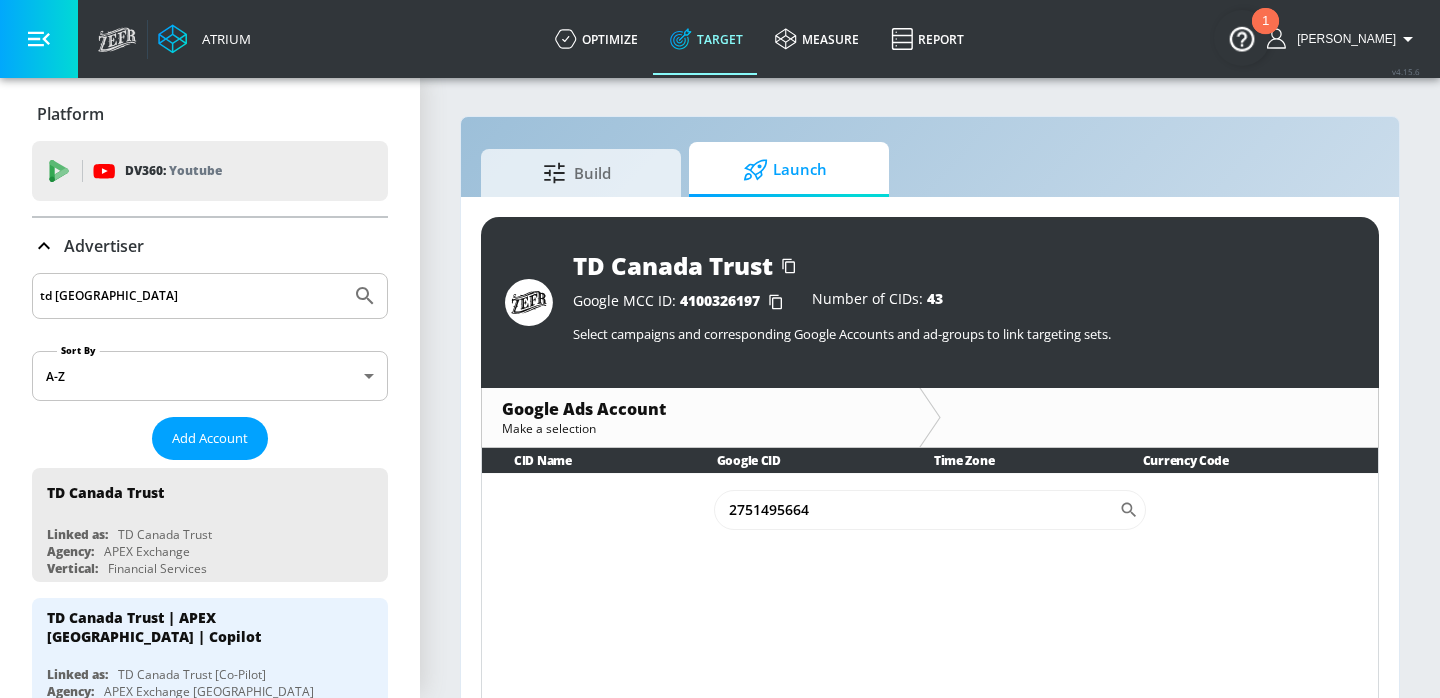 type on "2751495664" 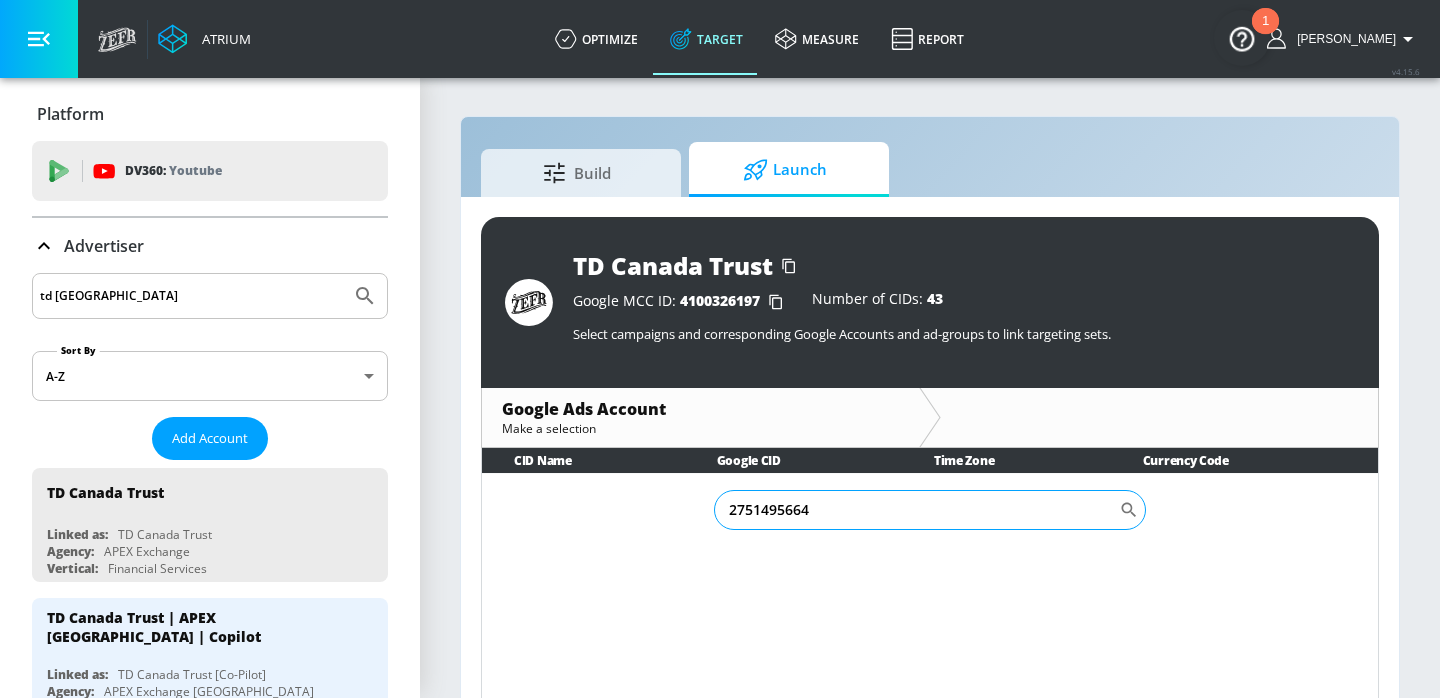 click on "2751495664" at bounding box center [916, 510] 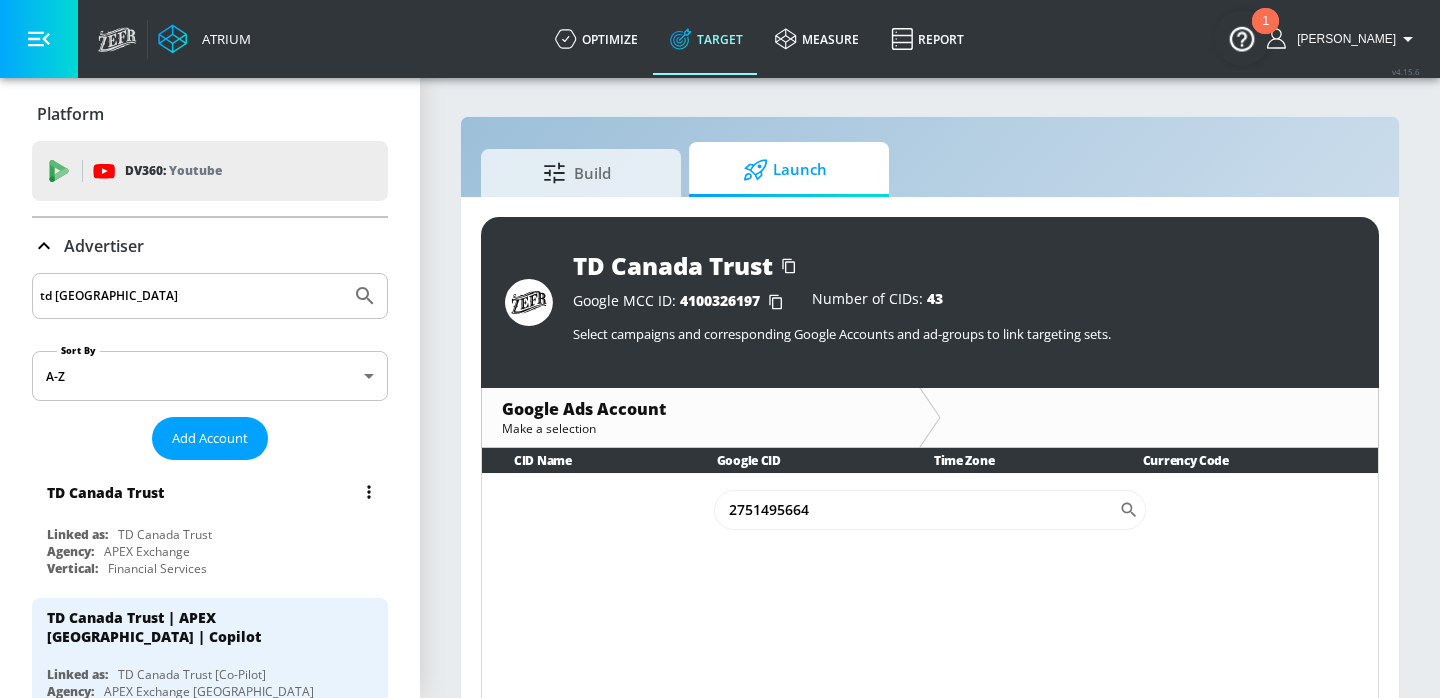 click on "Agency: APEX Exchange" at bounding box center [215, 551] 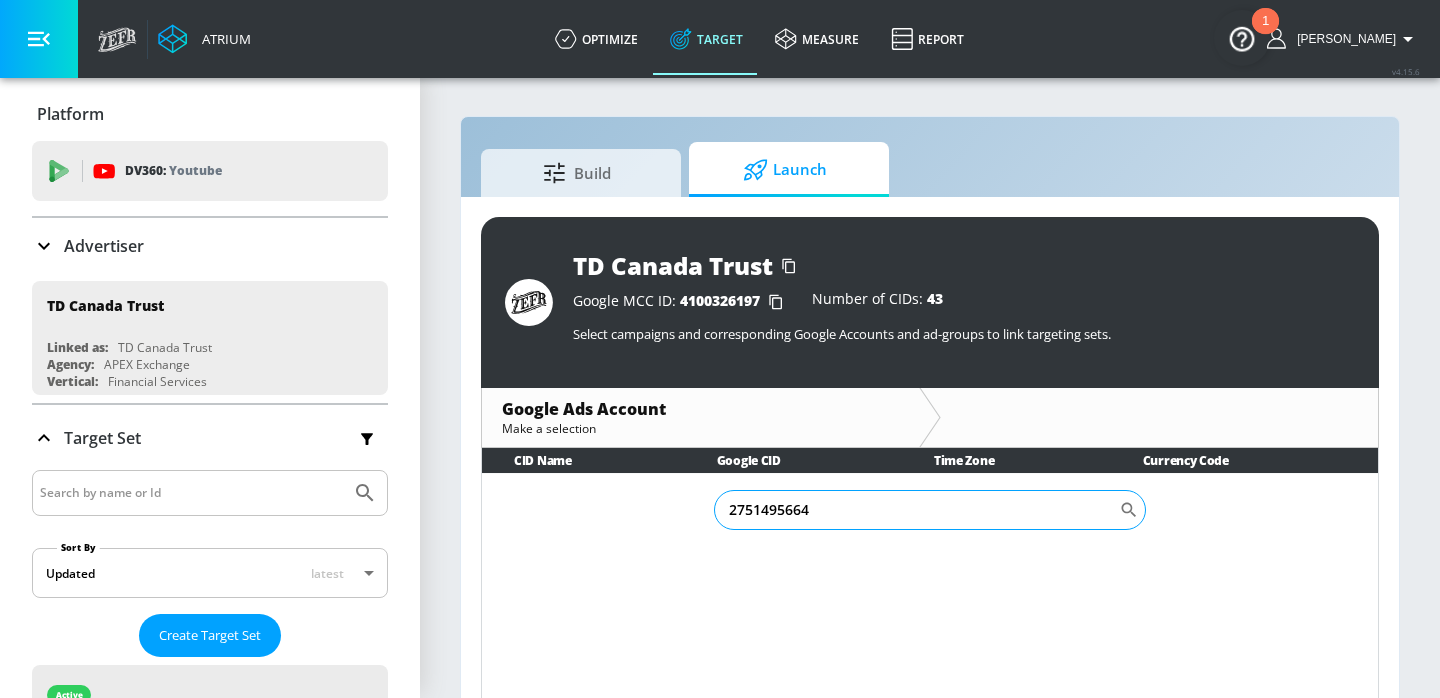 click on "2751495664" at bounding box center [916, 510] 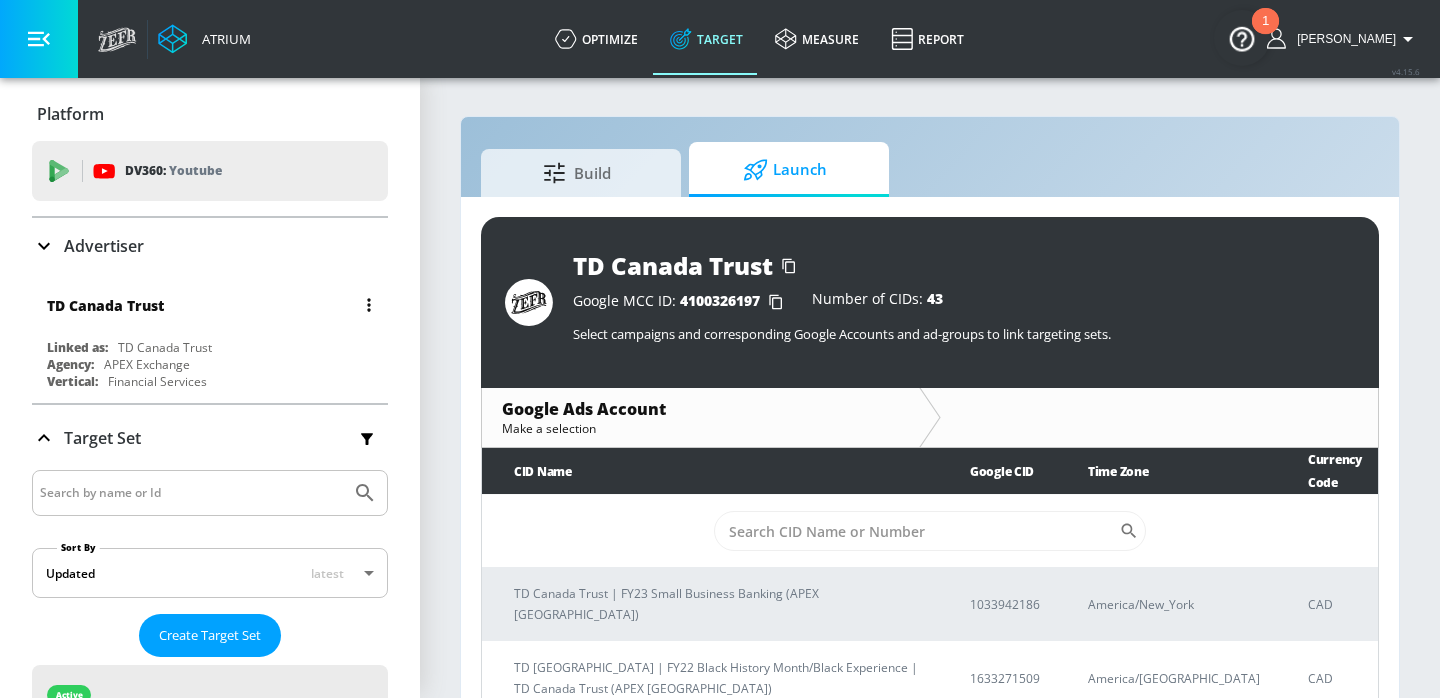 click on "TD Canada Trust" at bounding box center (215, 305) 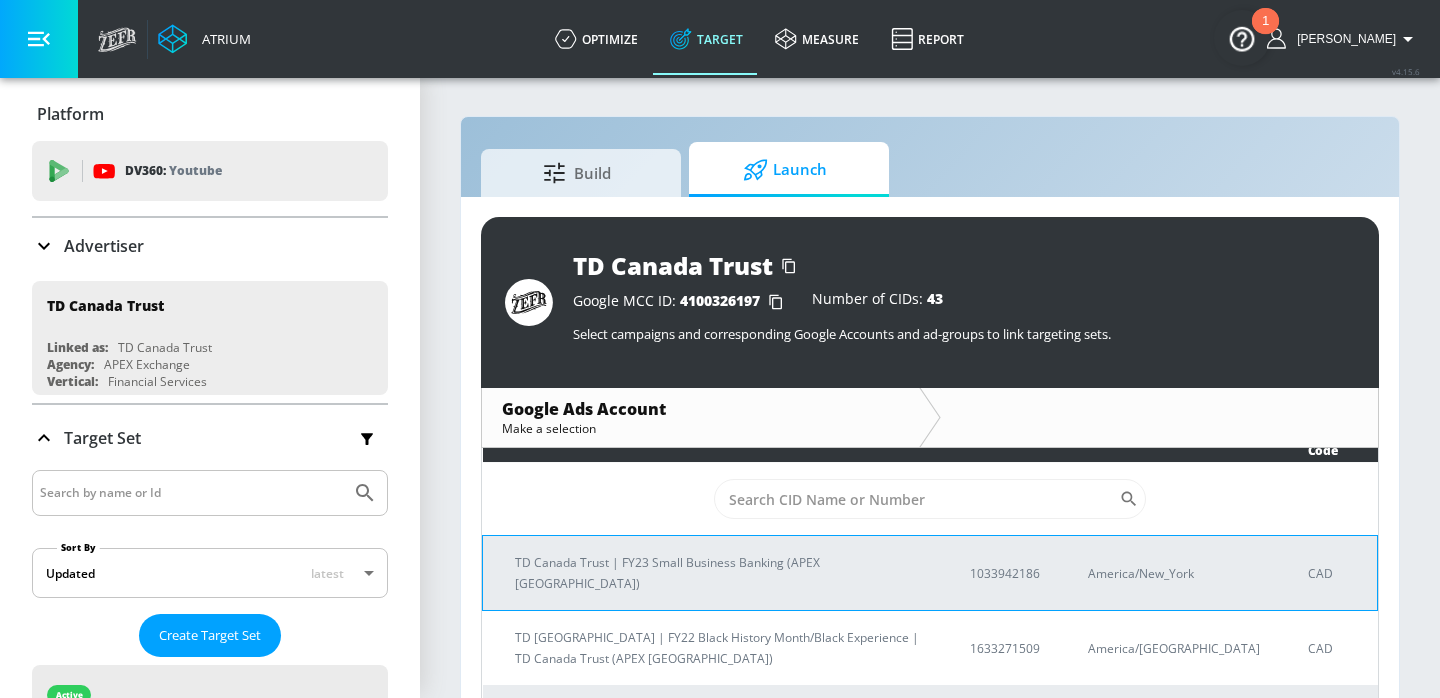 scroll, scrollTop: 0, scrollLeft: 0, axis: both 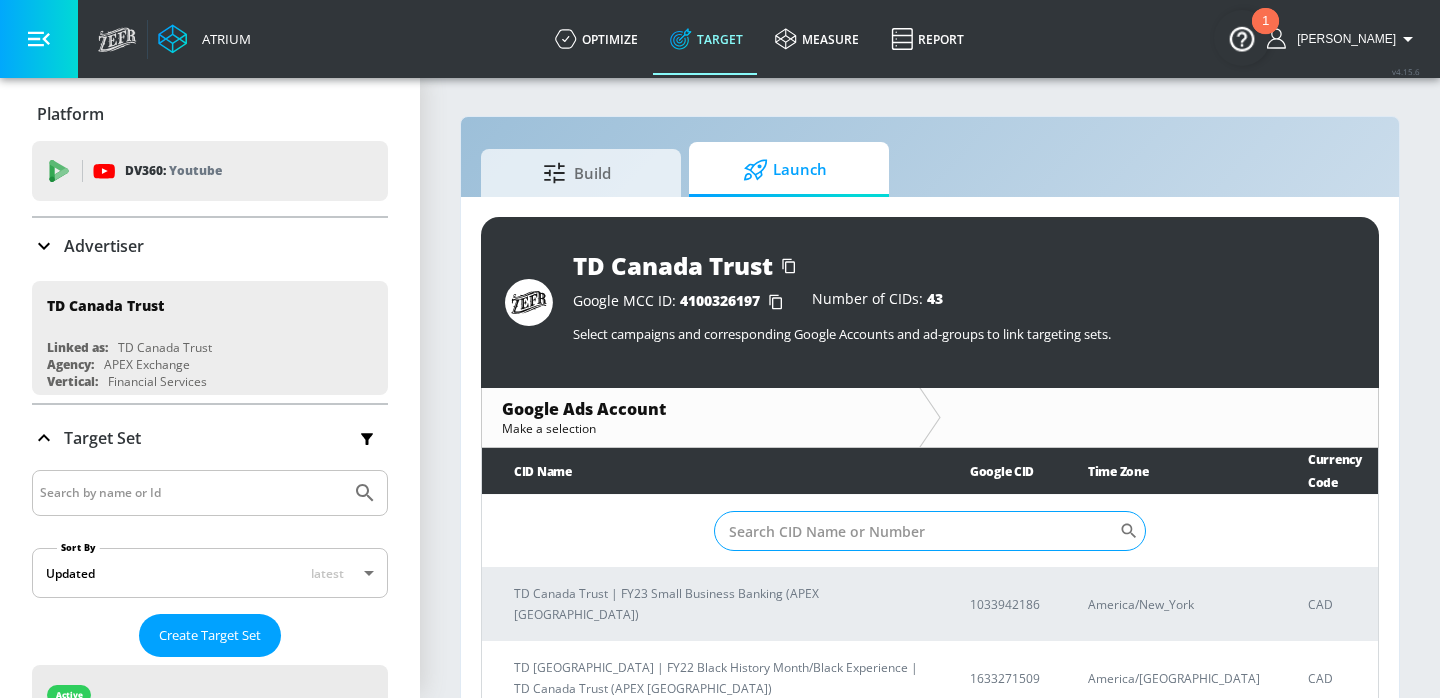 click on "Sort By" at bounding box center [916, 531] 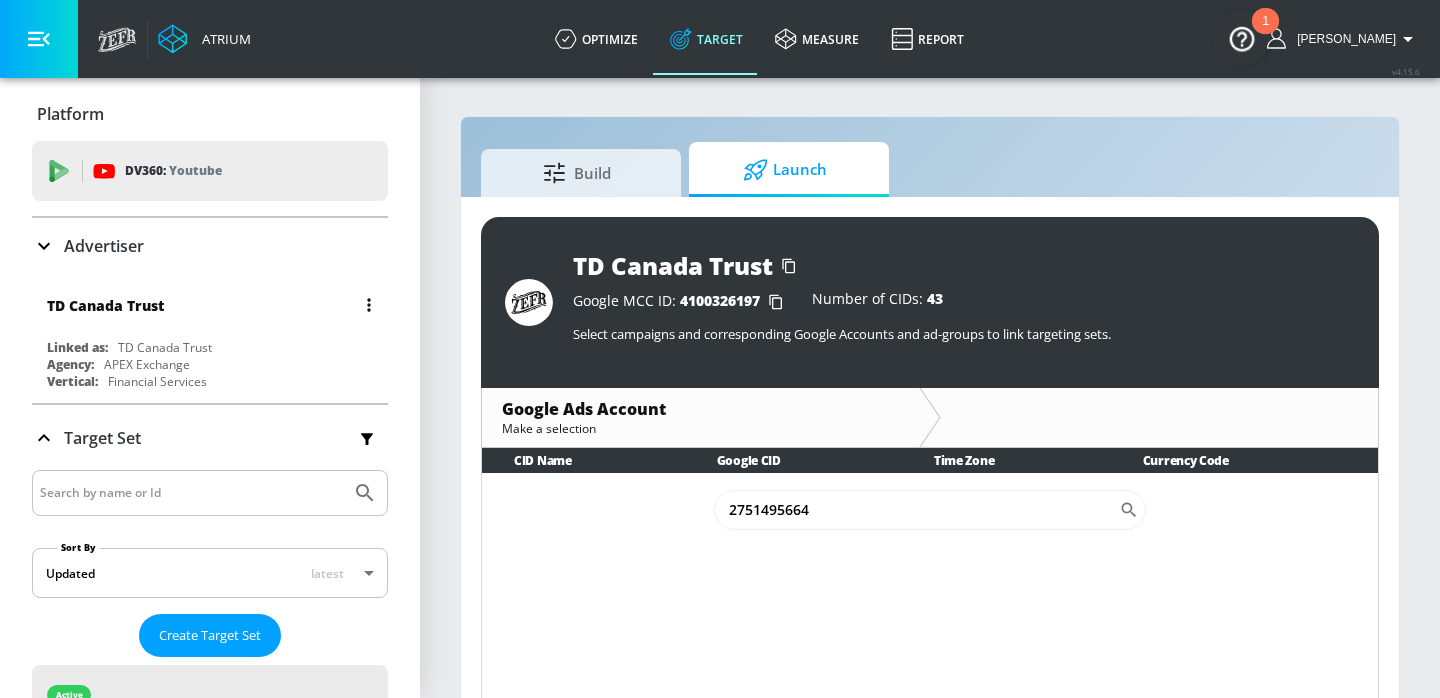 type on "2751495664" 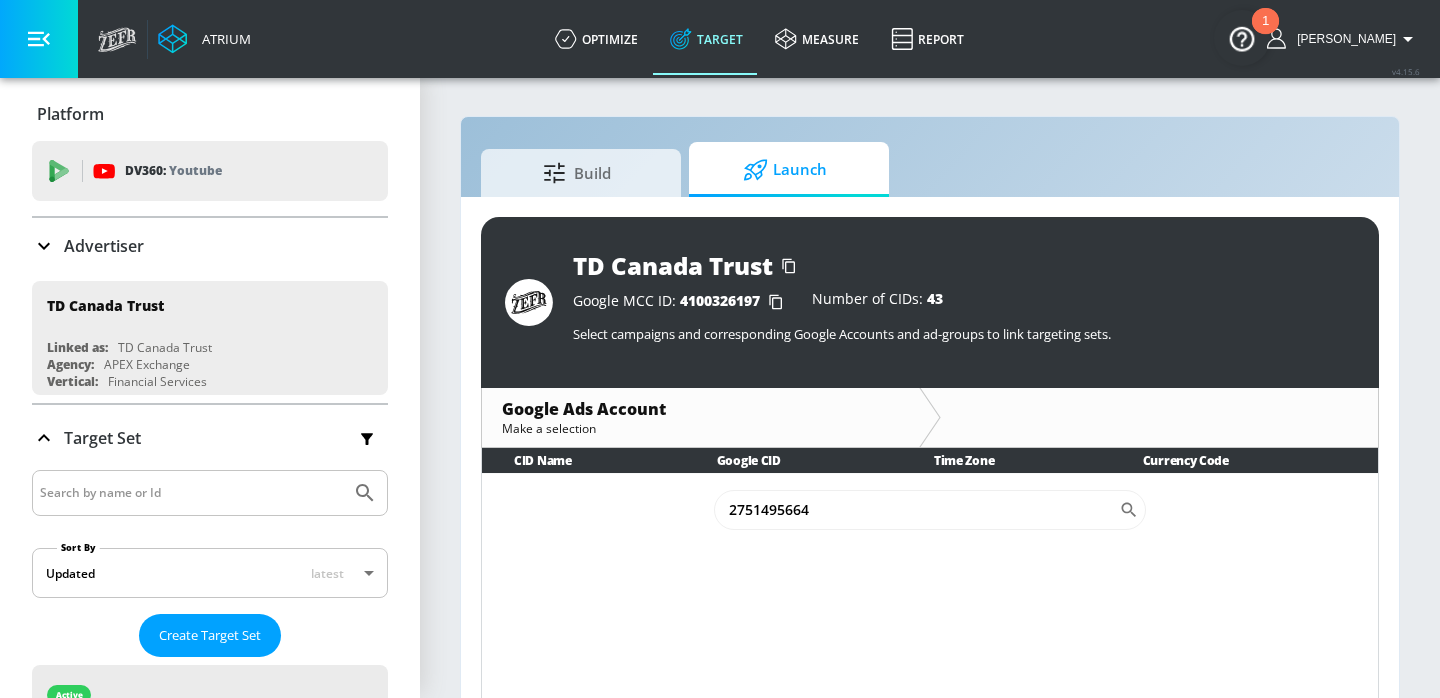 click on "Platform DV360:   Youtube DV360:   Youtube Advertiser td canada Sort By A-Z asc ​ Add Account TD Canada Trust Linked as: TD Canada Trust Agency: APEX Exchange Vertical: Financial Services TD [GEOGRAPHIC_DATA] Trust | APEX [GEOGRAPHIC_DATA] | Copilot Linked as: TD Canada Trust [Co-Pilot] Agency: APEX Exchange [GEOGRAPHIC_DATA] Vertical: Financial Services KZ Test  Linked as: Zefr Demos Agency: Kaitlin test  Vertical: Other [PERSON_NAME] C Test Account Linked as: Zefr Demos Agency: [PERSON_NAME] Vertical: CPG (Consumer Packaged Goods) alicyn test Linked as: Zefr Demos Agency: alicyn test Vertical: Healthcare Parry Test Linked as: Zefr Demos Agency: Parry Test Vertical: Music [PERSON_NAME] Test Account Linked as: Zefr Demos Agency: [PERSON_NAME] Agency Vertical: Fashion [PERSON_NAME] TEST Linked as: Zefr Demos Agency: [PERSON_NAME] TEST Vertical: Other Test Linked as: Zefr Demos Agency: Test Vertical: Travel Shaq Test Account Linked as: Zefr Demos Agency: Zefr Vertical: Software Benz TEST Linked as: Zefr Demos Agency: ZEFR Vertical: Other Rawan Test Linked as: Agency:" at bounding box center (210, 11919) 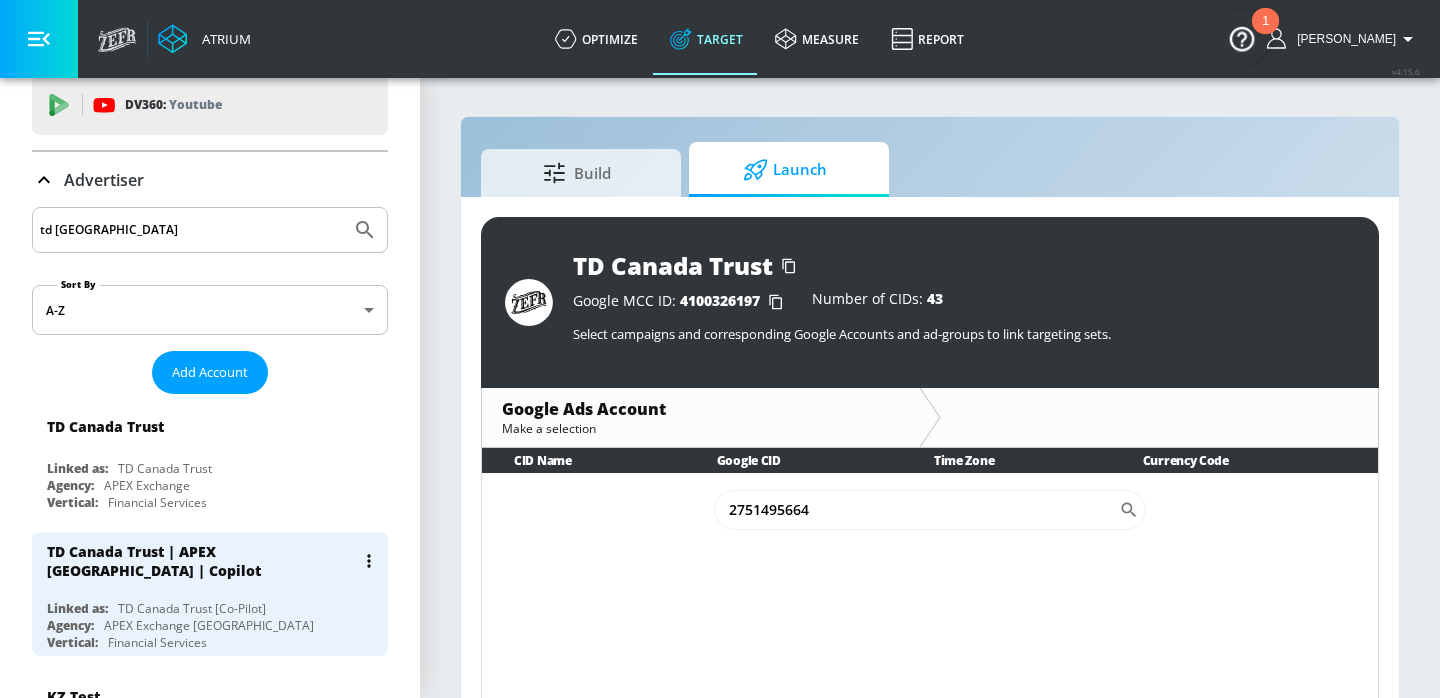 scroll, scrollTop: 111, scrollLeft: 0, axis: vertical 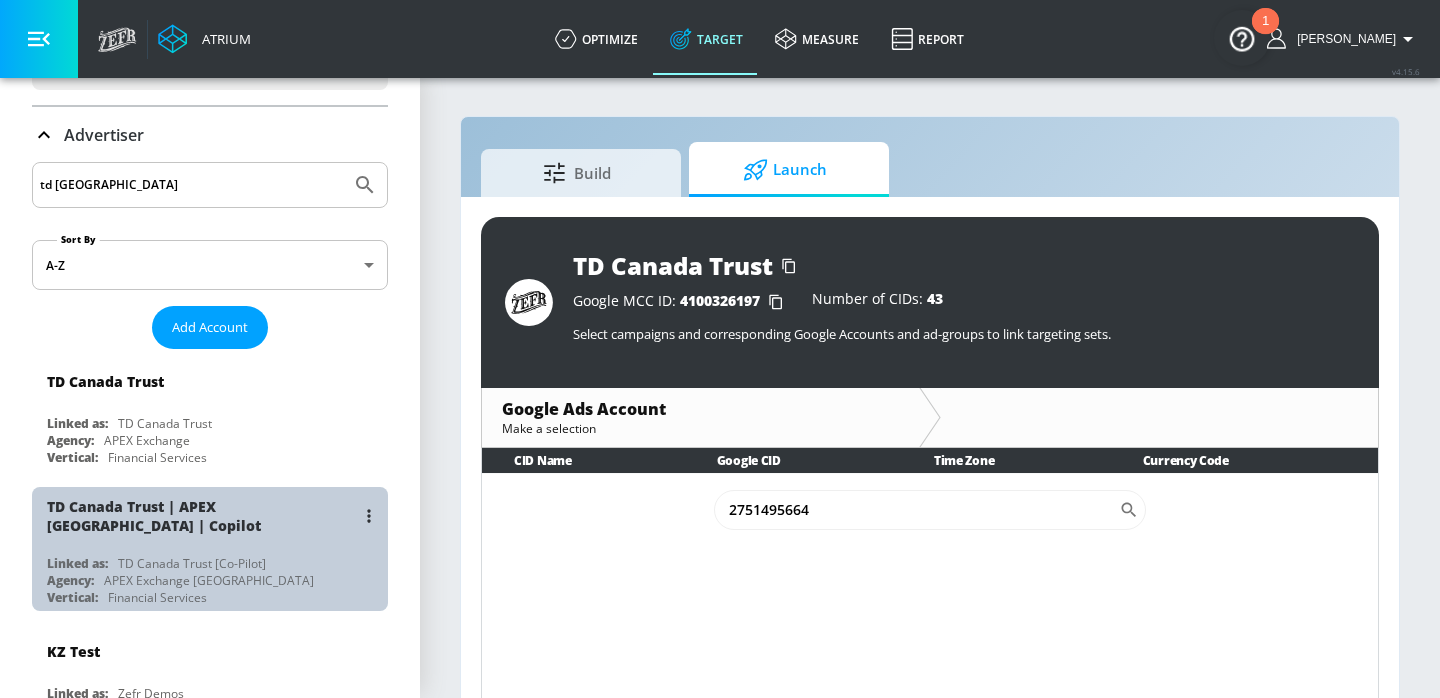 click on "Financial Services" at bounding box center (157, 597) 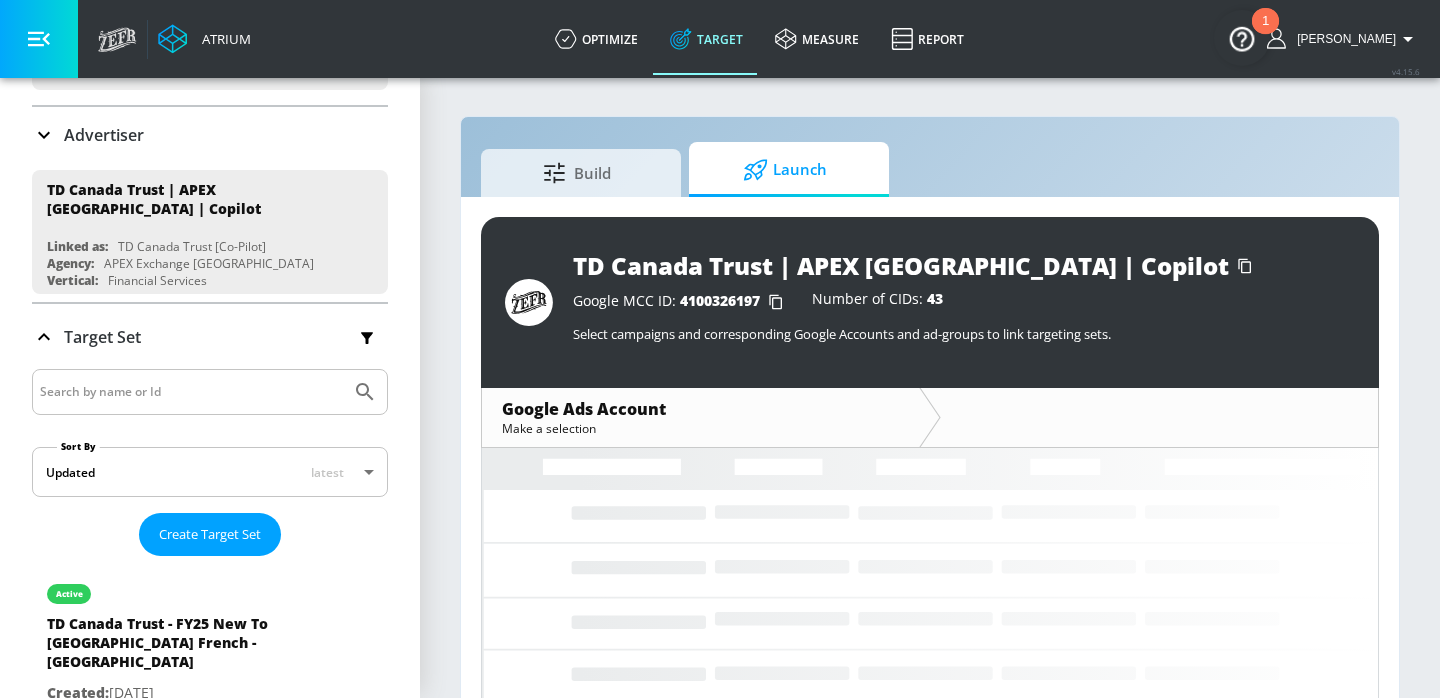 click on "Launch" at bounding box center (785, 170) 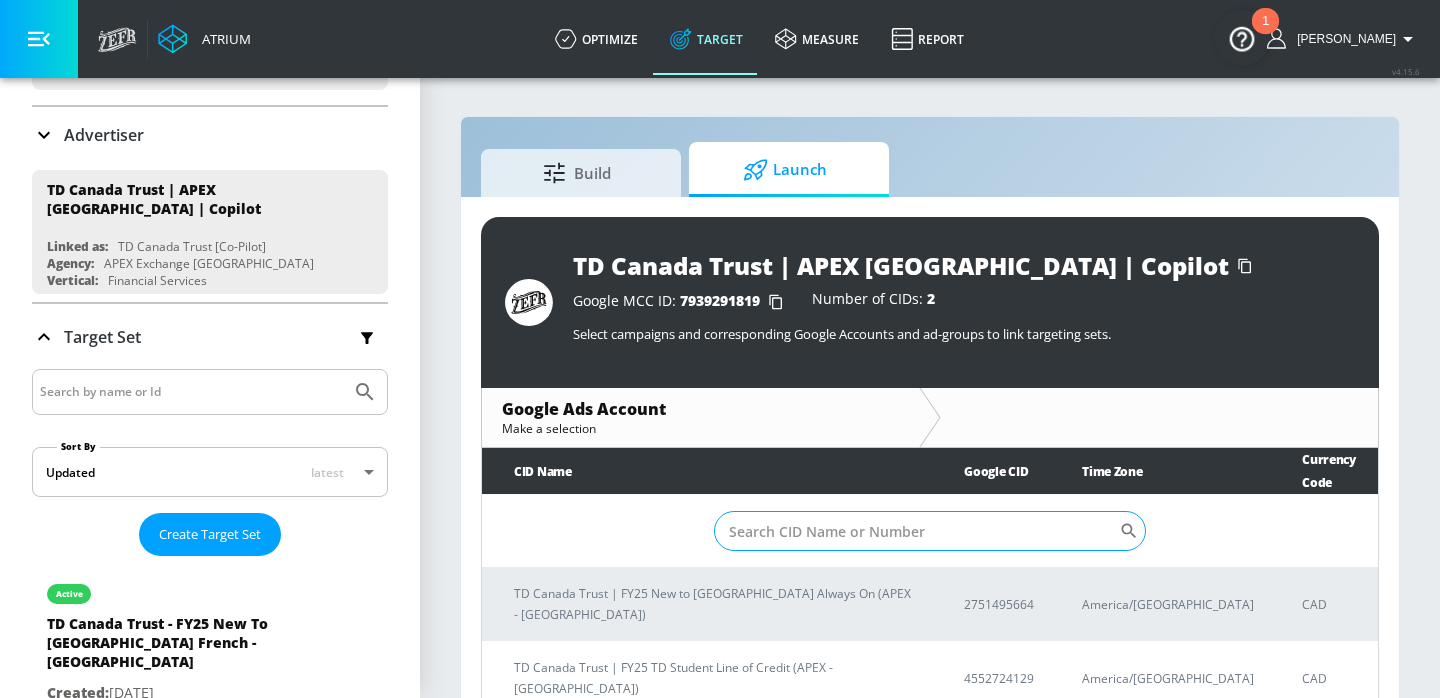 click on "Sort By" at bounding box center [916, 531] 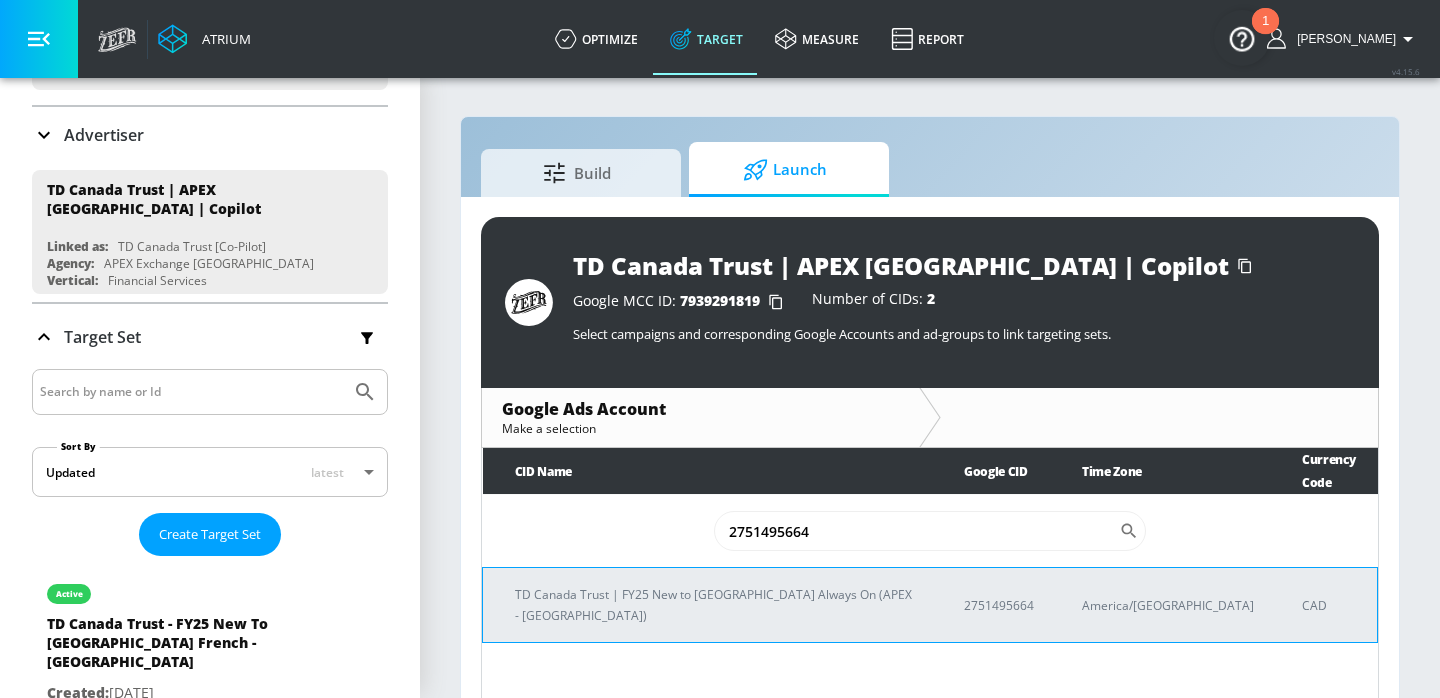 type on "2751495664" 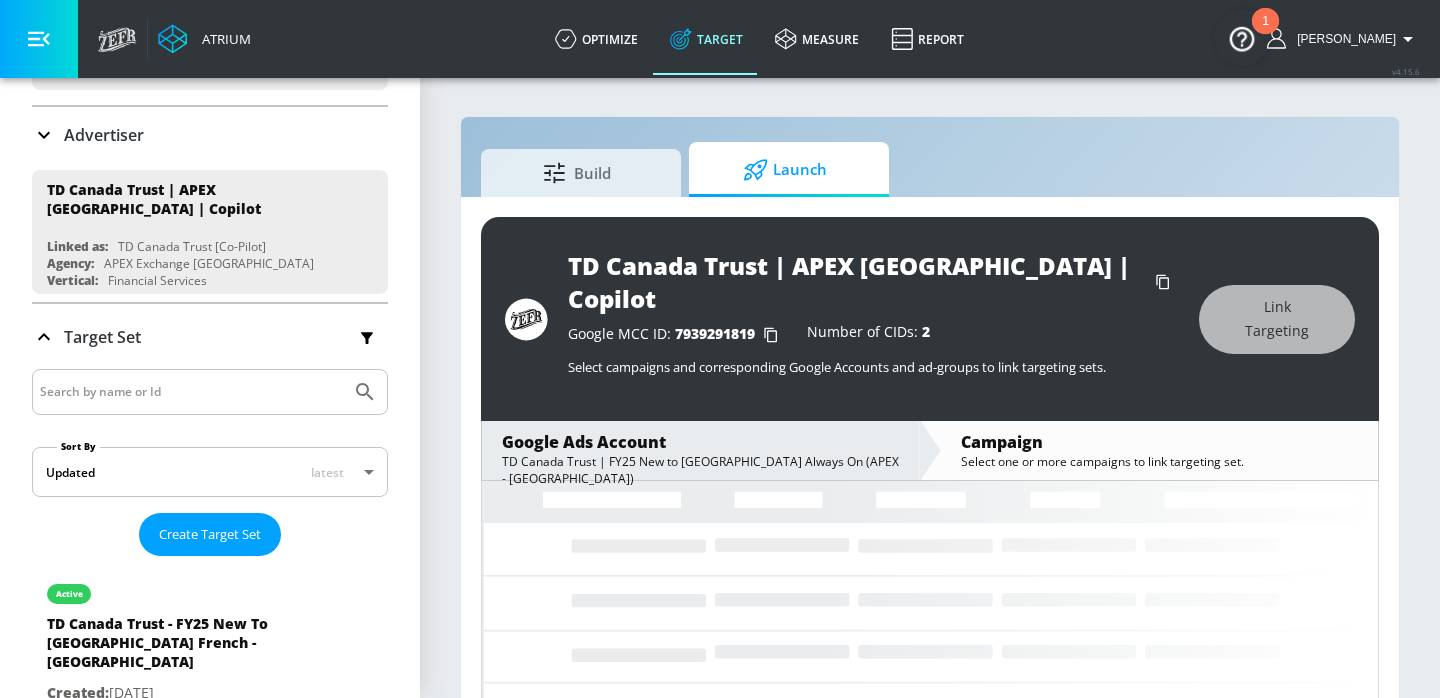 click on "TD Canada Trust | APEX [GEOGRAPHIC_DATA] | Copilot Google MCC ID:   7939291819 Number of CIDs:   2 Select campaigns and corresponding Google Accounts and ad-groups to link targeting sets. Link Targeting Google Ads Account TD Canada Trust | FY25 New to [GEOGRAPHIC_DATA] Always On (APEX - [GEOGRAPHIC_DATA]) Campaign Select one or more campaigns to link targeting set. Loading..." at bounding box center [930, 478] 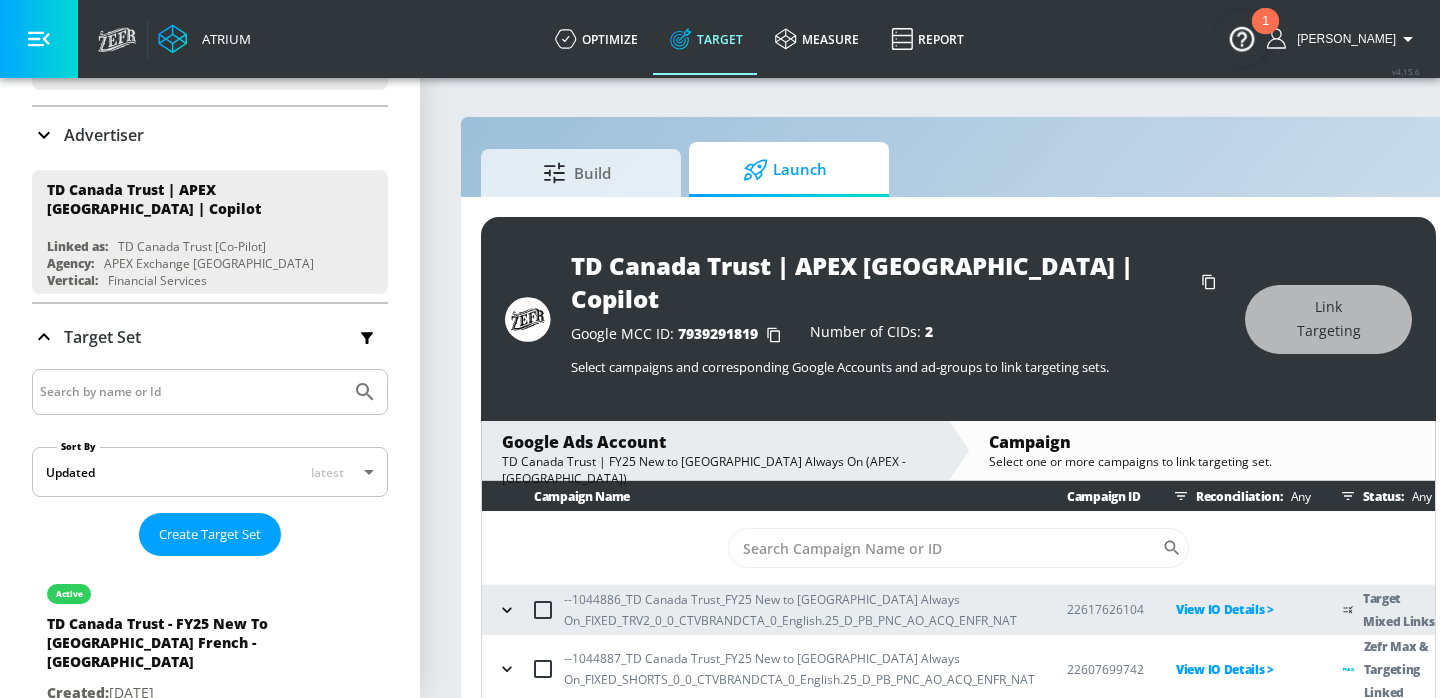 scroll, scrollTop: 29, scrollLeft: 0, axis: vertical 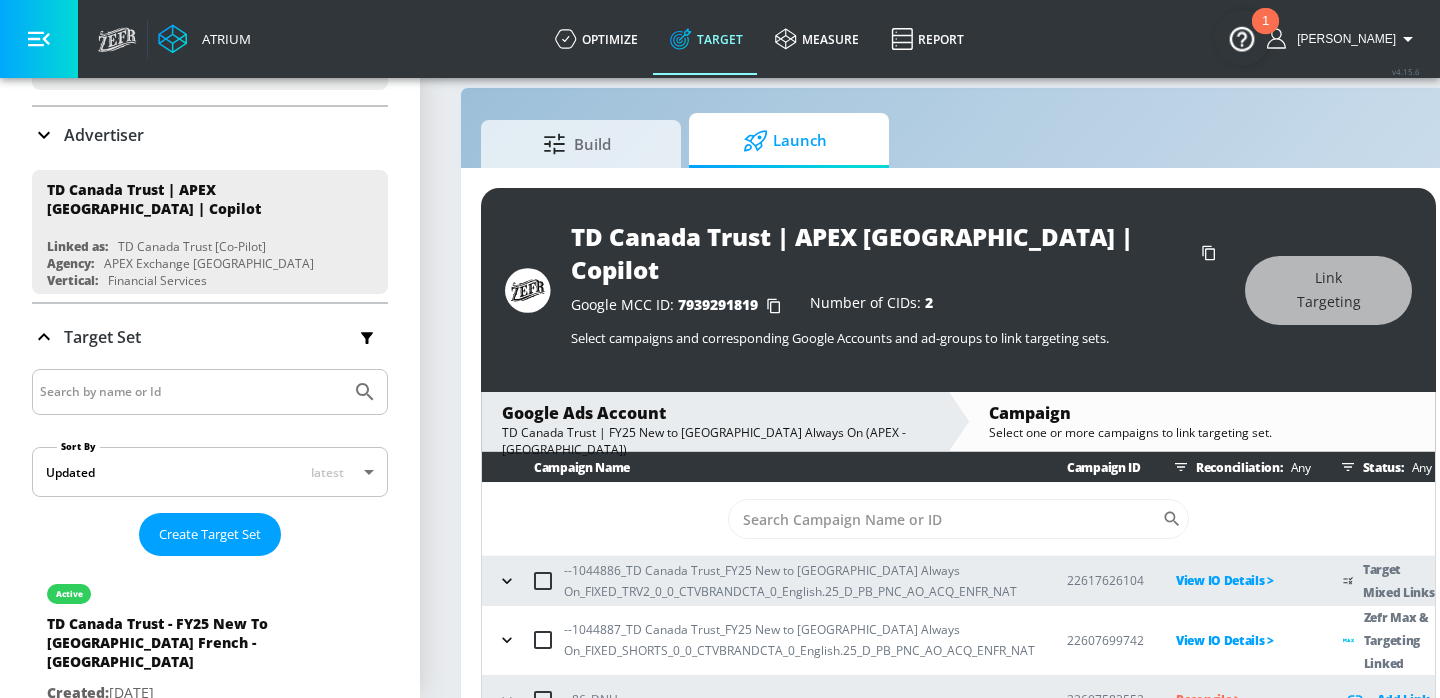 click 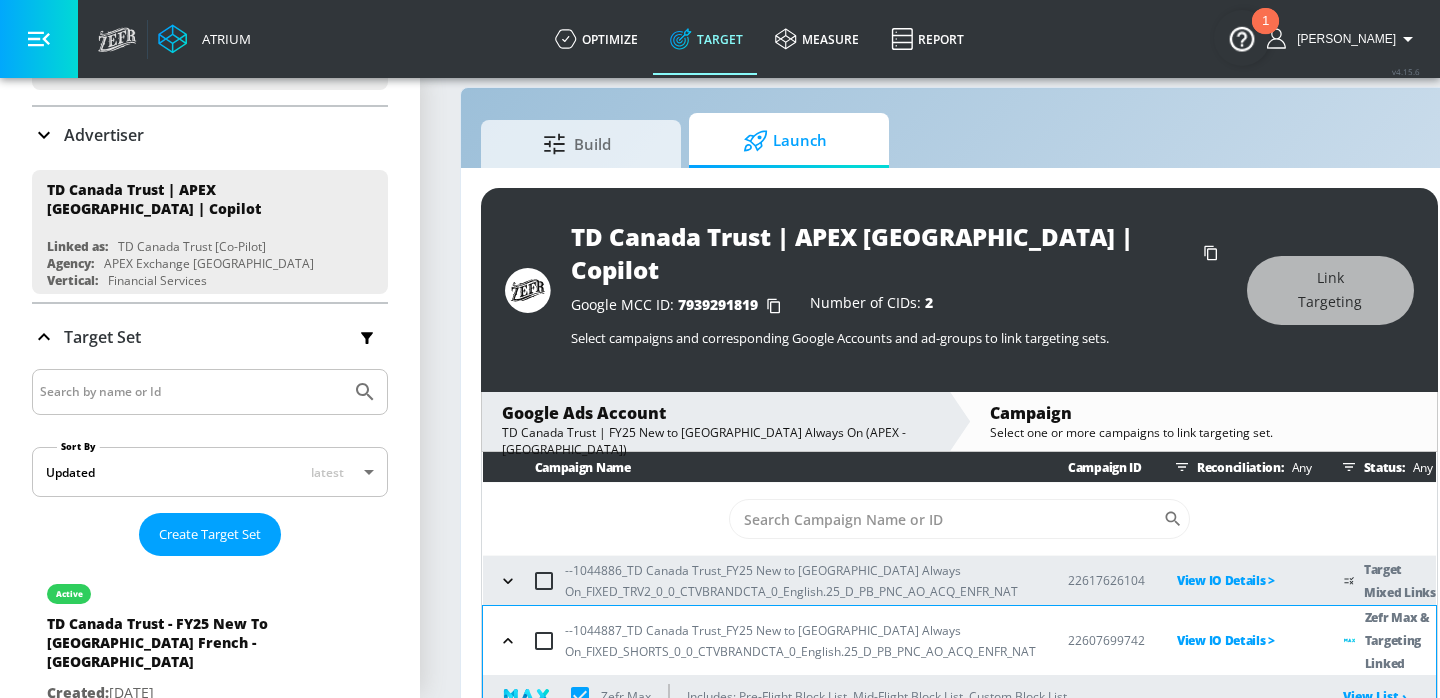 click 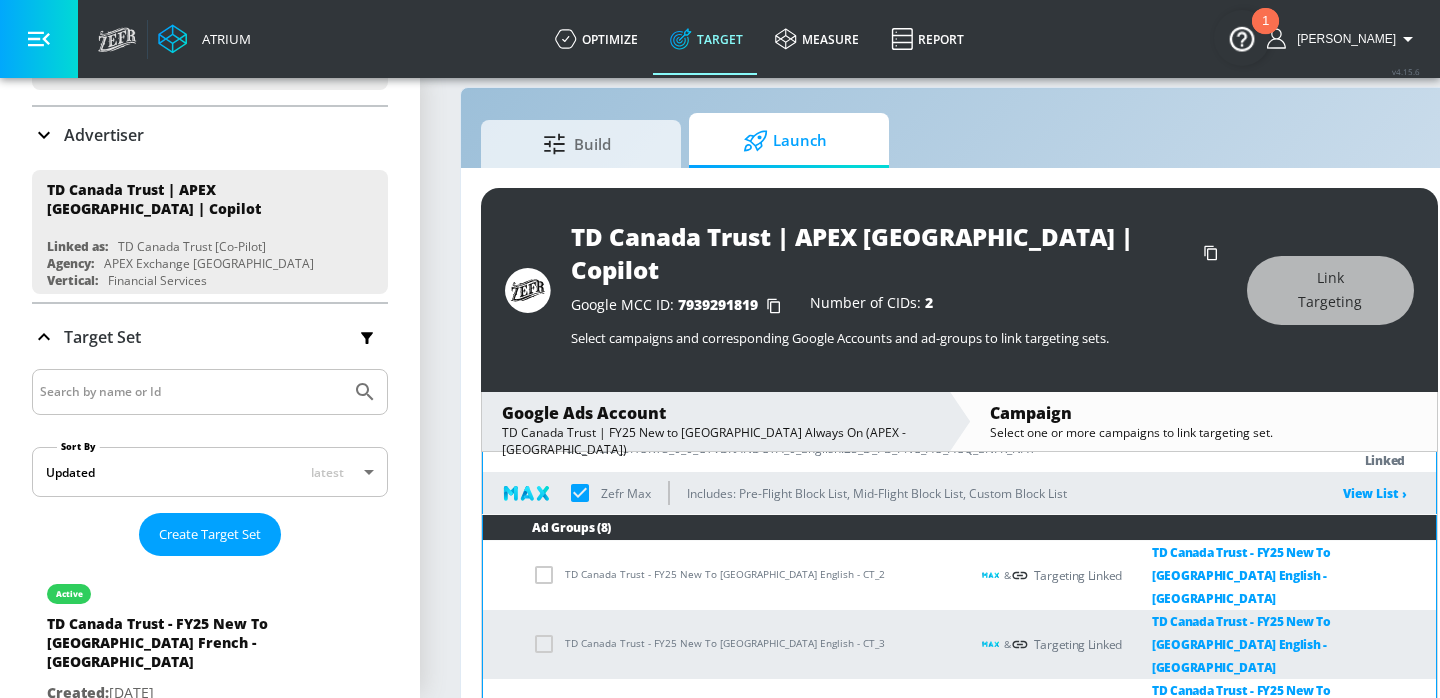 scroll, scrollTop: 0, scrollLeft: 0, axis: both 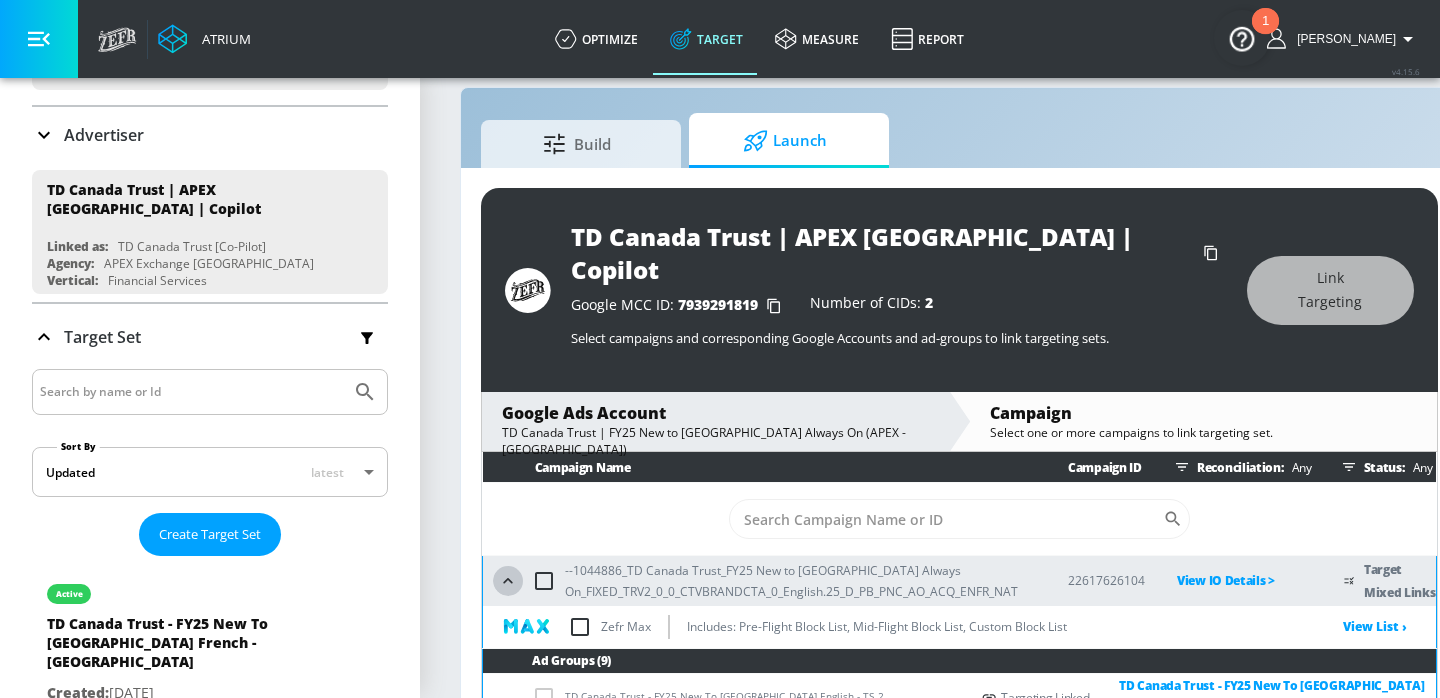 click 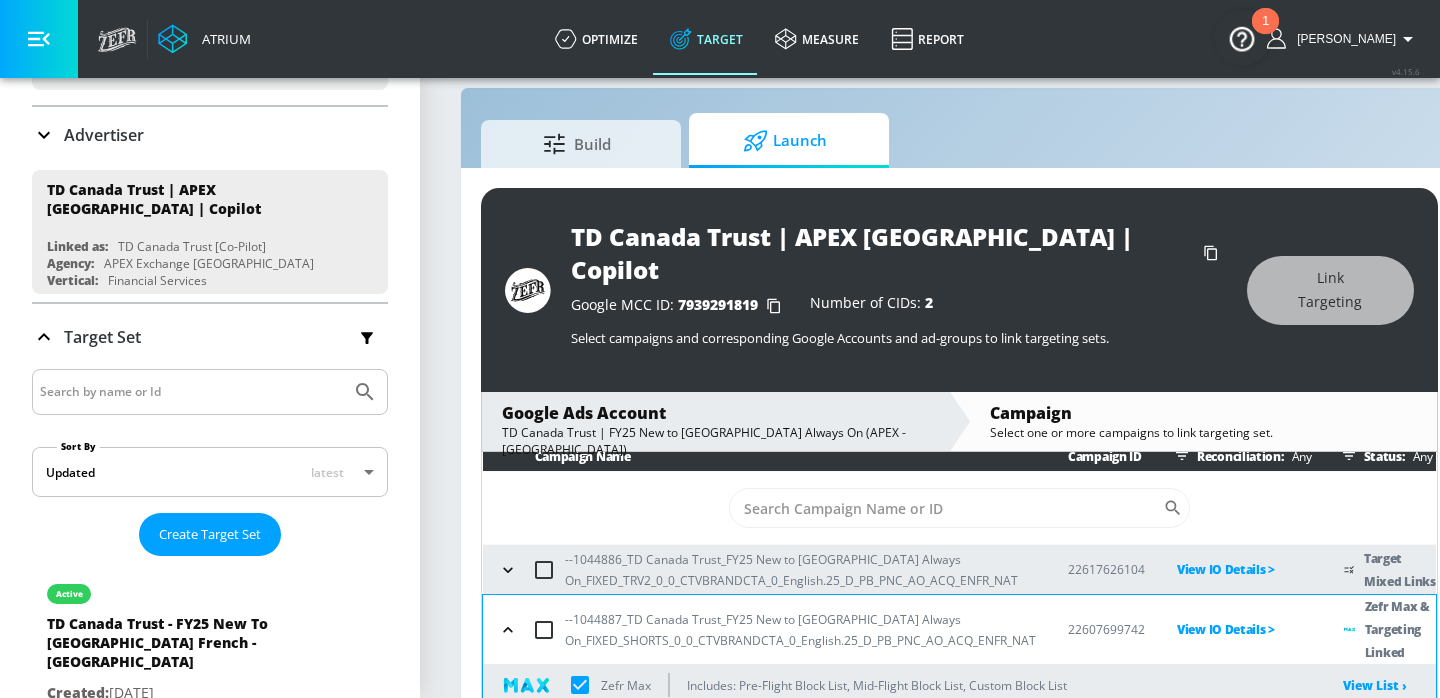 click at bounding box center [508, 570] 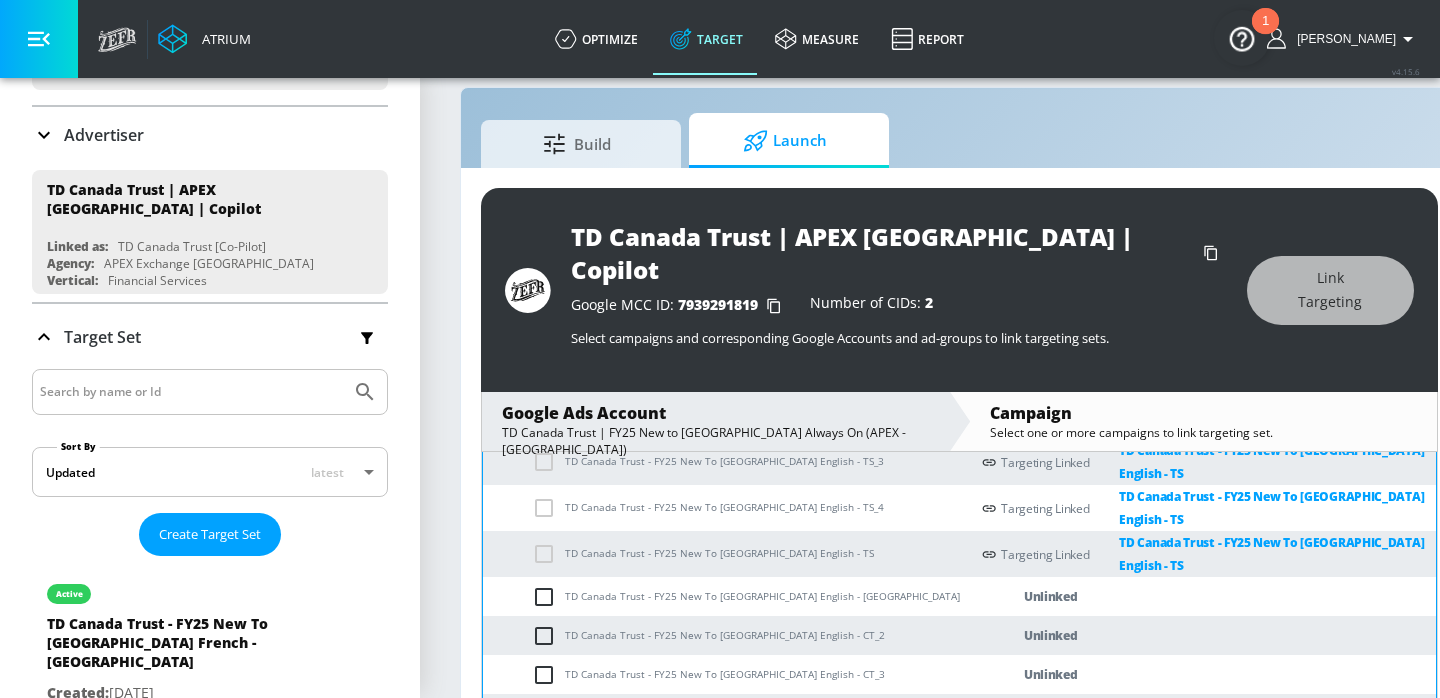 scroll, scrollTop: 305, scrollLeft: 0, axis: vertical 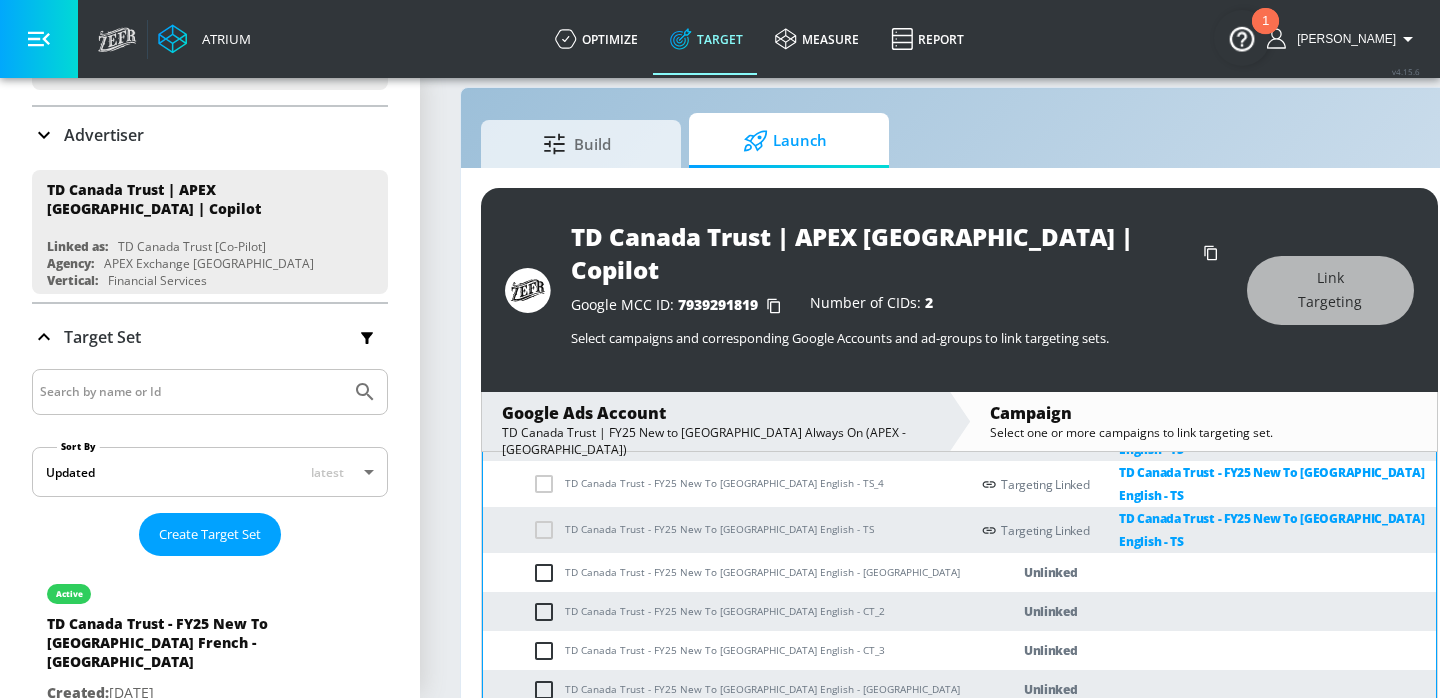 click on "TD Canada Trust - FY25 New To [GEOGRAPHIC_DATA] English - [GEOGRAPHIC_DATA]" at bounding box center [726, 572] 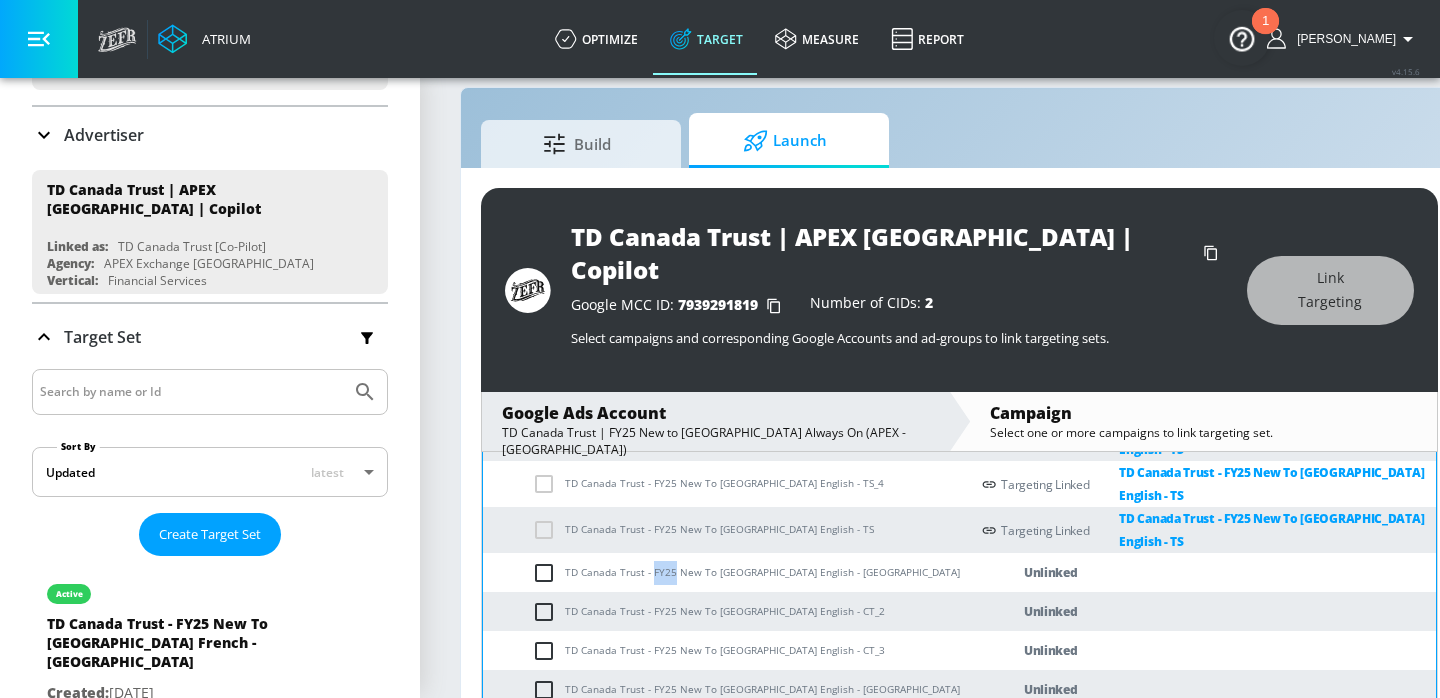 click on "TD Canada Trust - FY25 New To [GEOGRAPHIC_DATA] English - [GEOGRAPHIC_DATA]" at bounding box center (726, 572) 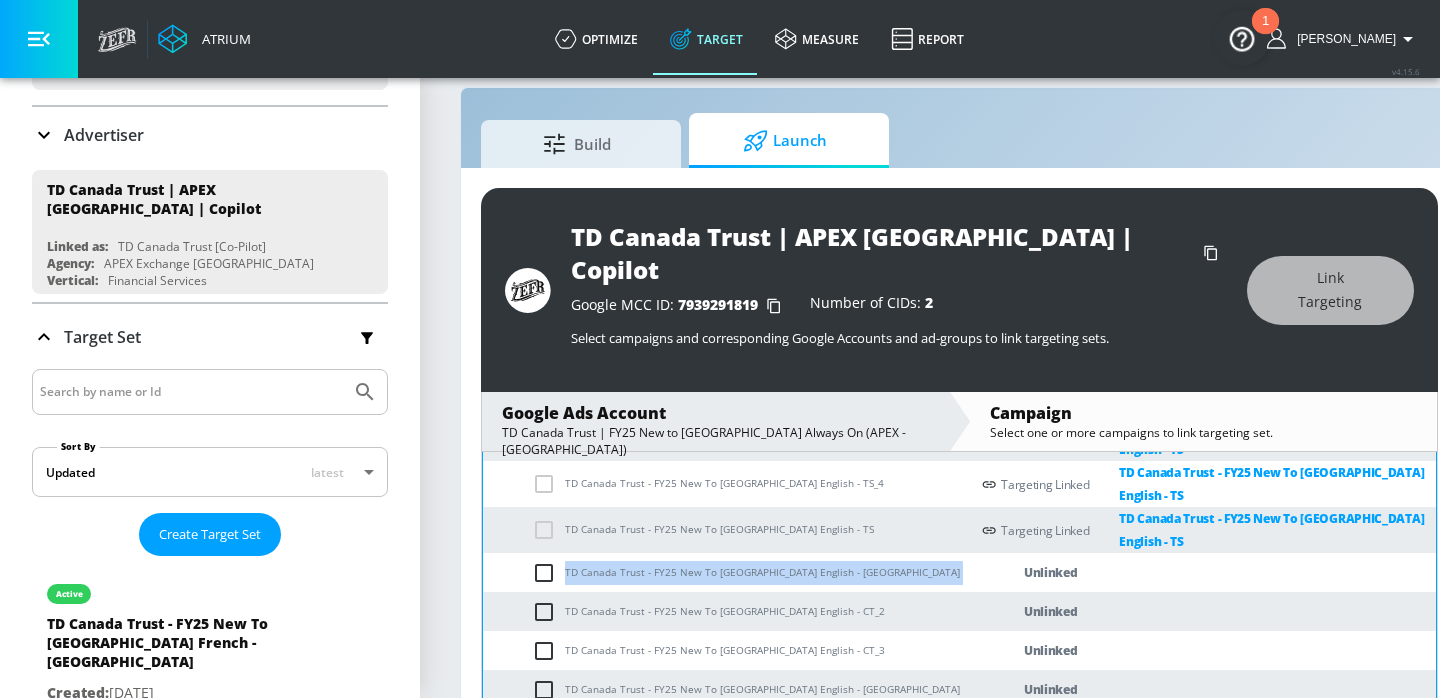click on "TD Canada Trust - FY25 New To [GEOGRAPHIC_DATA] English - [GEOGRAPHIC_DATA]" at bounding box center [726, 572] 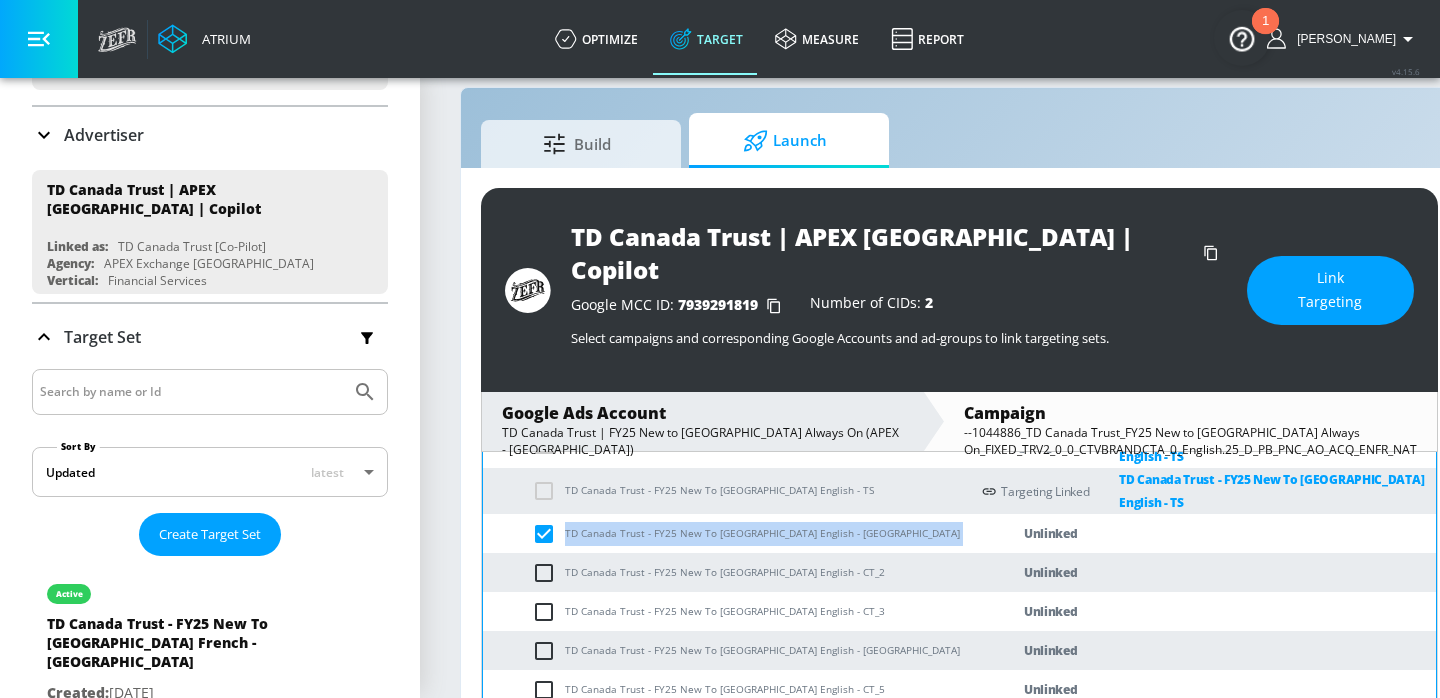 scroll, scrollTop: 374, scrollLeft: 0, axis: vertical 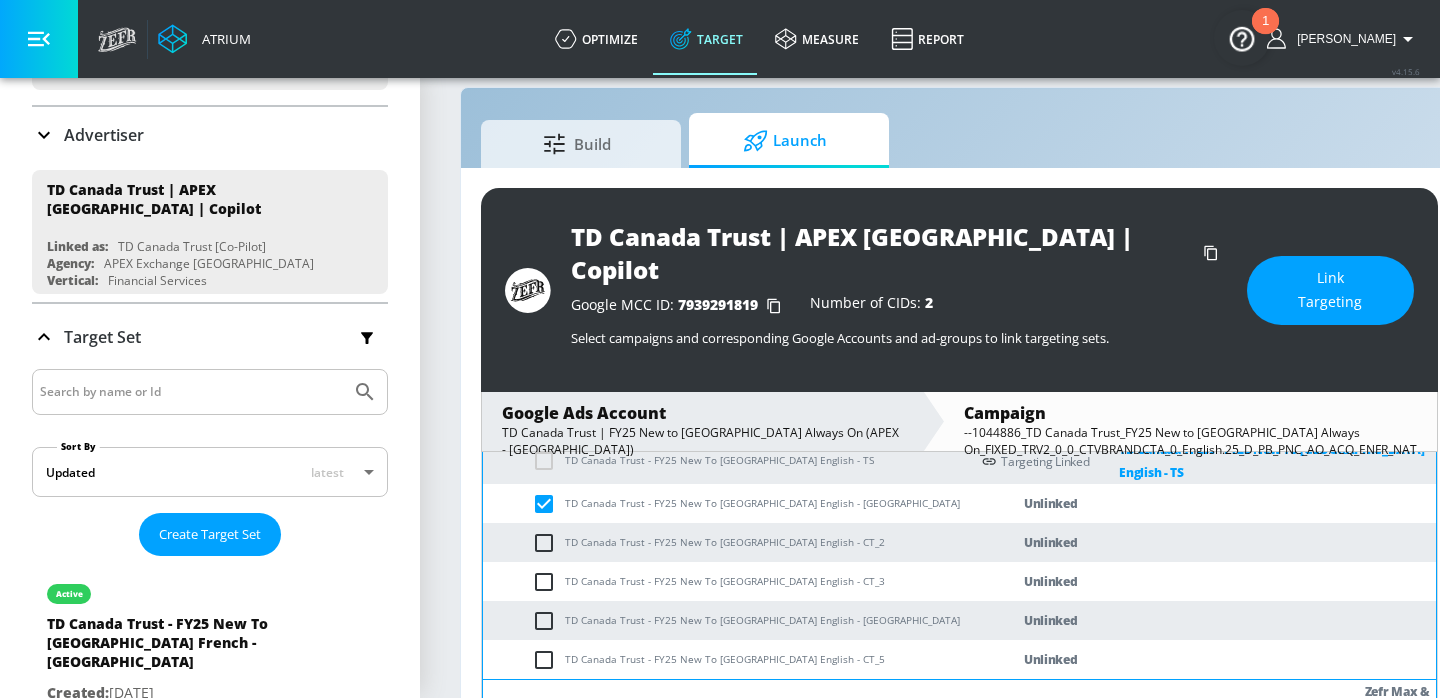 click at bounding box center [548, 543] 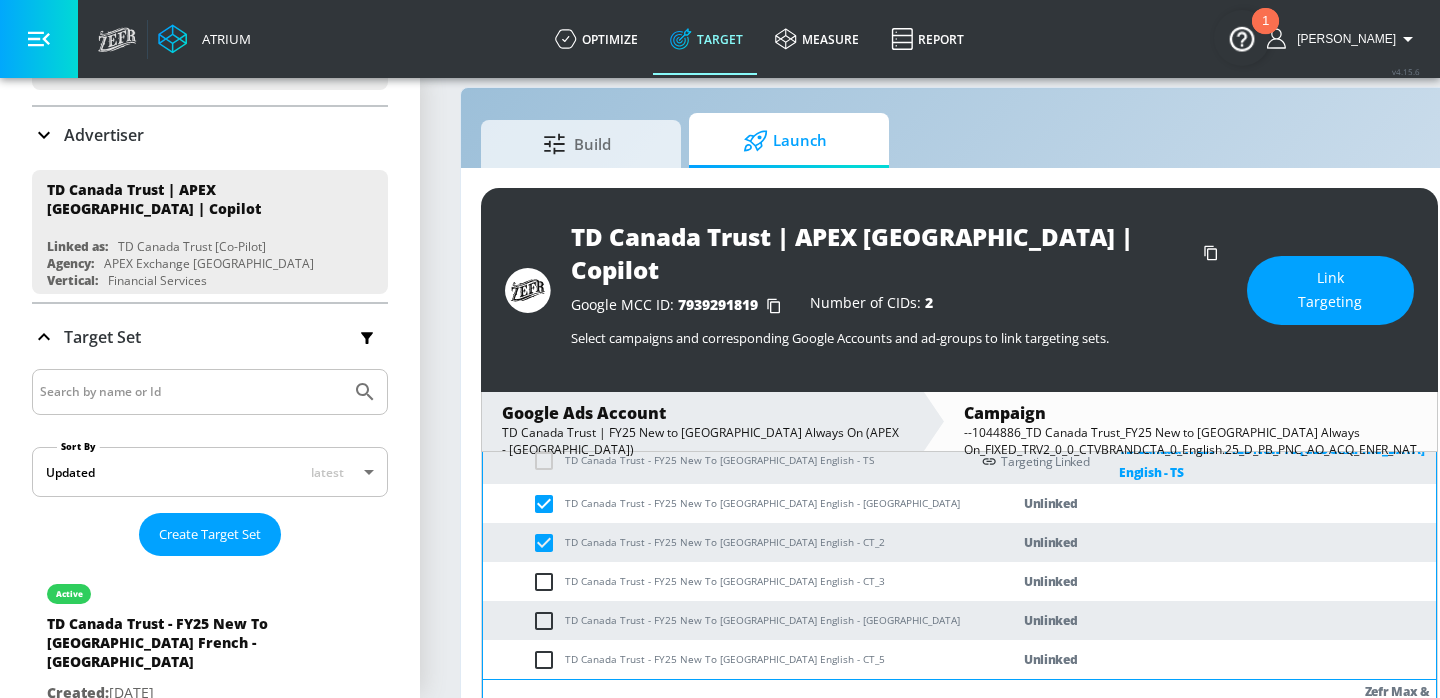 click at bounding box center (548, 582) 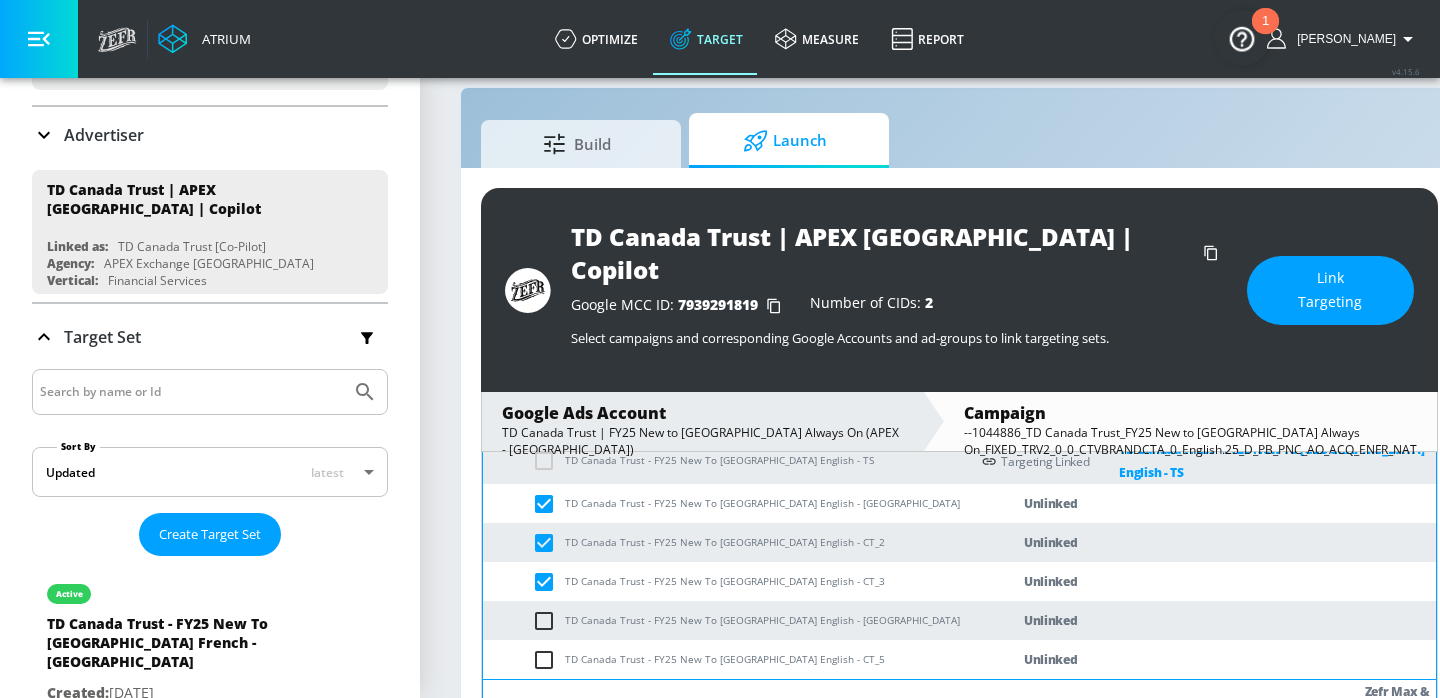 click at bounding box center (548, 621) 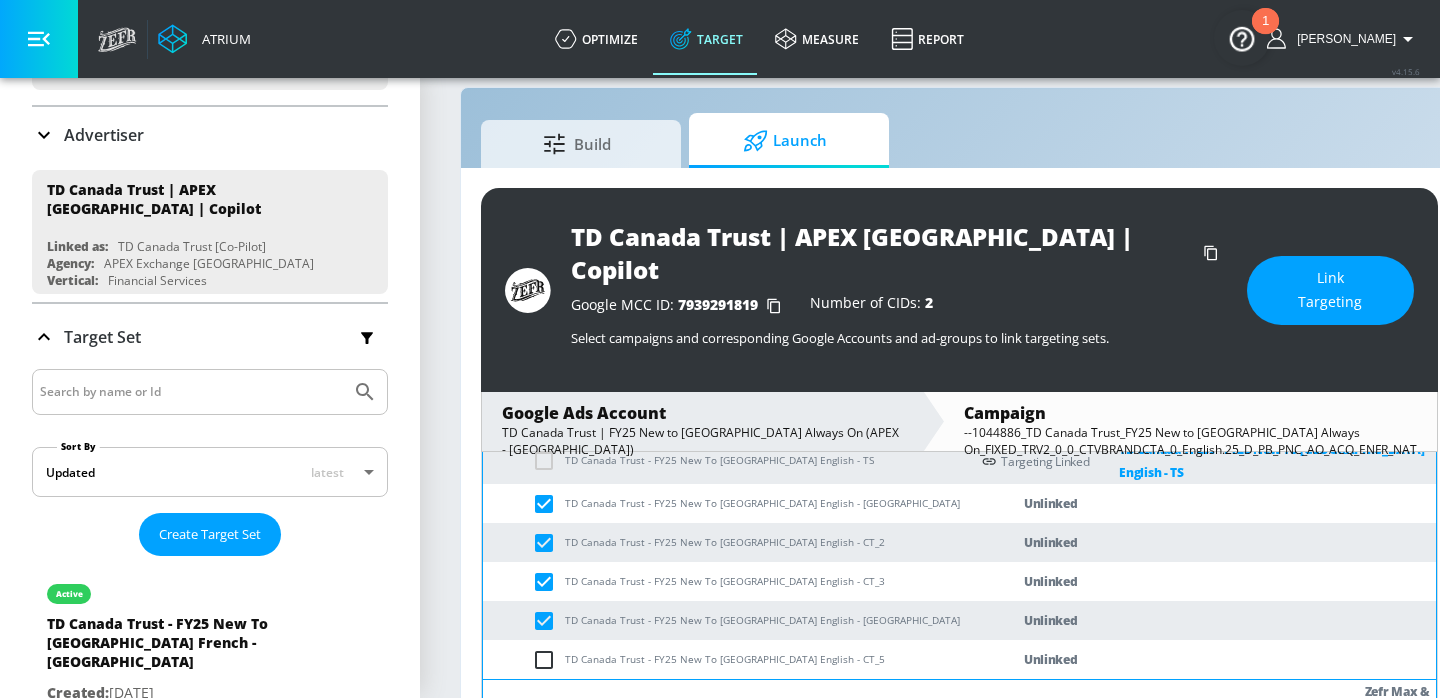 click on "TD [GEOGRAPHIC_DATA] Trust - FY25 New To [GEOGRAPHIC_DATA] English - TS_2 Targeting Linked   TD [GEOGRAPHIC_DATA] Trust - FY25 New To [GEOGRAPHIC_DATA] English - TS TD [GEOGRAPHIC_DATA] Trust - FY25 New To [GEOGRAPHIC_DATA] English - TS_3 Targeting Linked   TD [GEOGRAPHIC_DATA] Trust - FY25 [GEOGRAPHIC_DATA] [GEOGRAPHIC_DATA] English - TS TD [GEOGRAPHIC_DATA] Trust - FY25 New To [GEOGRAPHIC_DATA] English - TS_4 Targeting Linked   TD [GEOGRAPHIC_DATA] Trust - FY25 New To [GEOGRAPHIC_DATA] English - TS TD [GEOGRAPHIC_DATA] Trust - FY25 New To [GEOGRAPHIC_DATA] English - TS Targeting Linked   TD [GEOGRAPHIC_DATA] Trust - FY25 New To [GEOGRAPHIC_DATA] English - TS TD [GEOGRAPHIC_DATA] Trust - FY25 New To [GEOGRAPHIC_DATA] English - [GEOGRAPHIC_DATA] Unlinked TD [GEOGRAPHIC_DATA] Trust - FY25 New To [GEOGRAPHIC_DATA] English - [GEOGRAPHIC_DATA] Unlinked TD [GEOGRAPHIC_DATA] Trust - FY25 New To [GEOGRAPHIC_DATA] English - [GEOGRAPHIC_DATA] Unlinked TD [GEOGRAPHIC_DATA] Trust - FY25 New To [GEOGRAPHIC_DATA] English - [GEOGRAPHIC_DATA] Unlinked TD [GEOGRAPHIC_DATA] Trust - FY25 New To [GEOGRAPHIC_DATA] English - CT_5 Unlinked" at bounding box center [959, 490] 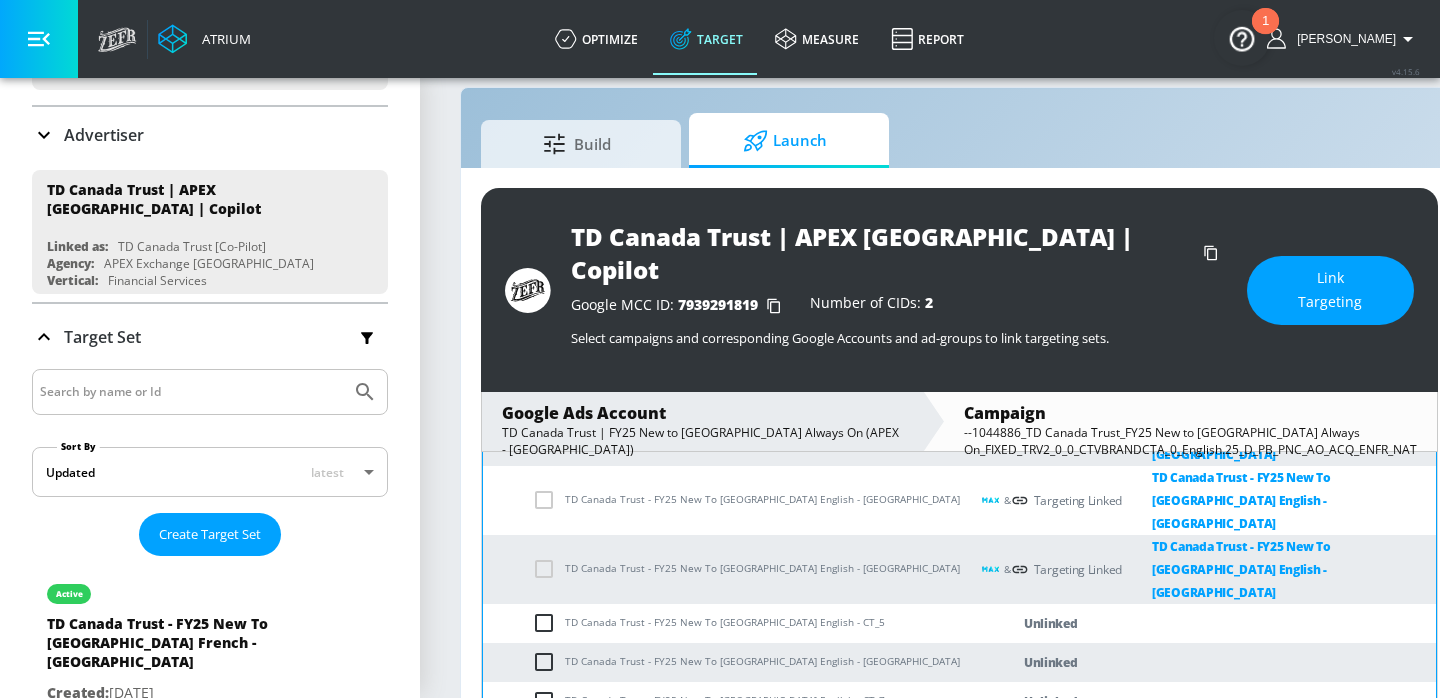 scroll, scrollTop: 876, scrollLeft: 0, axis: vertical 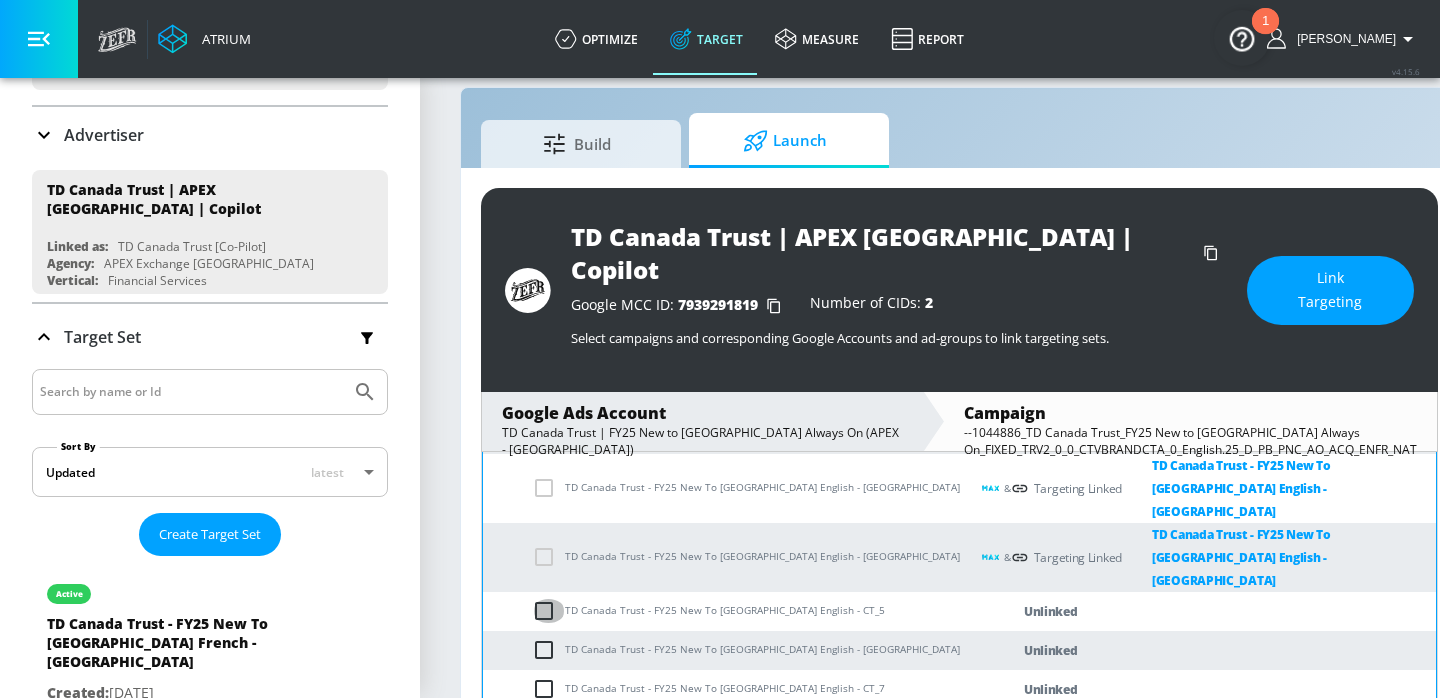 click at bounding box center [548, 611] 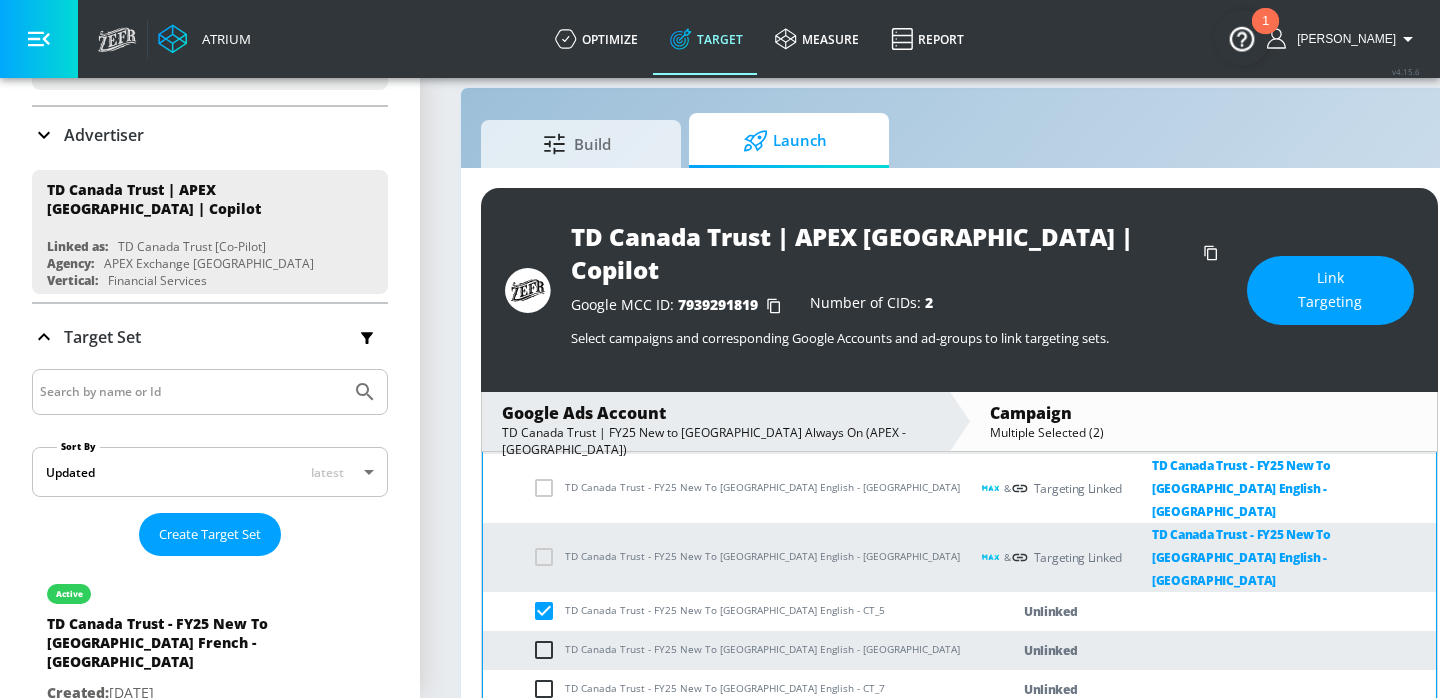 click on "TD Canada Trust - FY25 New To [GEOGRAPHIC_DATA] English - [GEOGRAPHIC_DATA]" at bounding box center (726, 650) 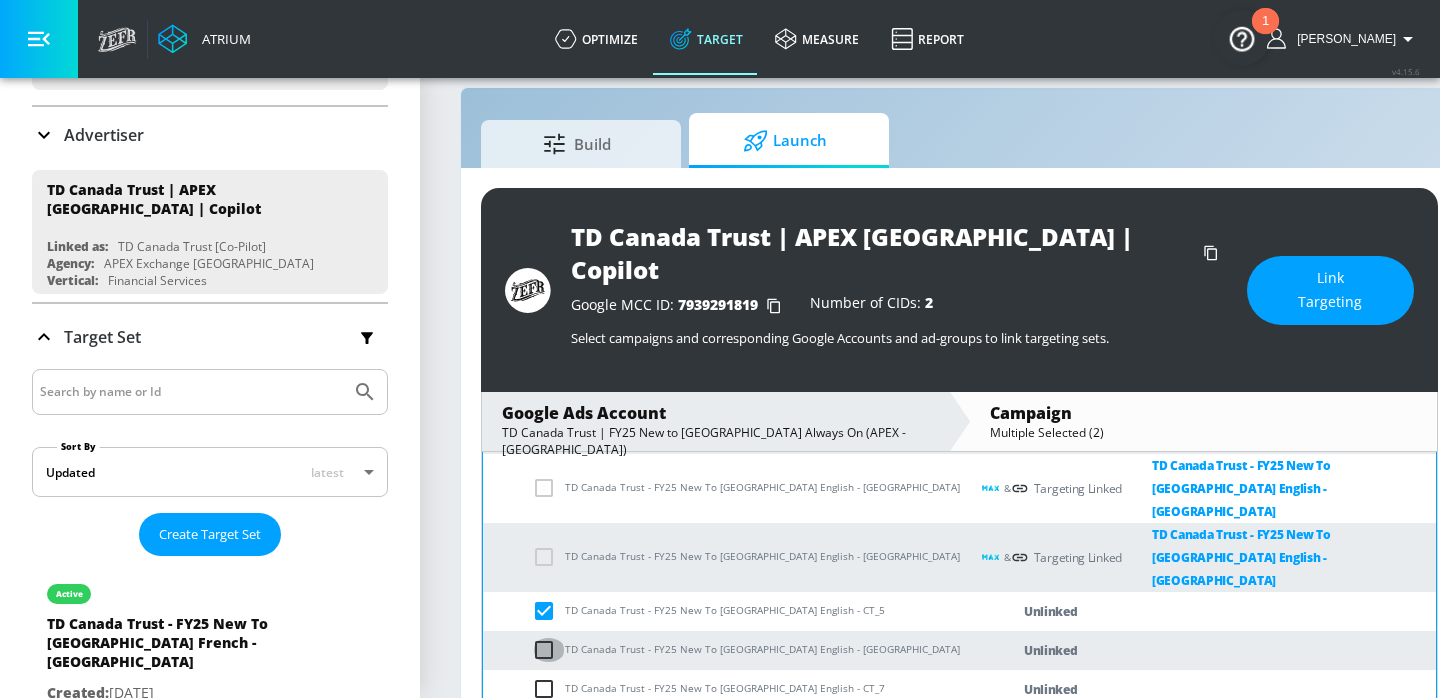 click at bounding box center [548, 650] 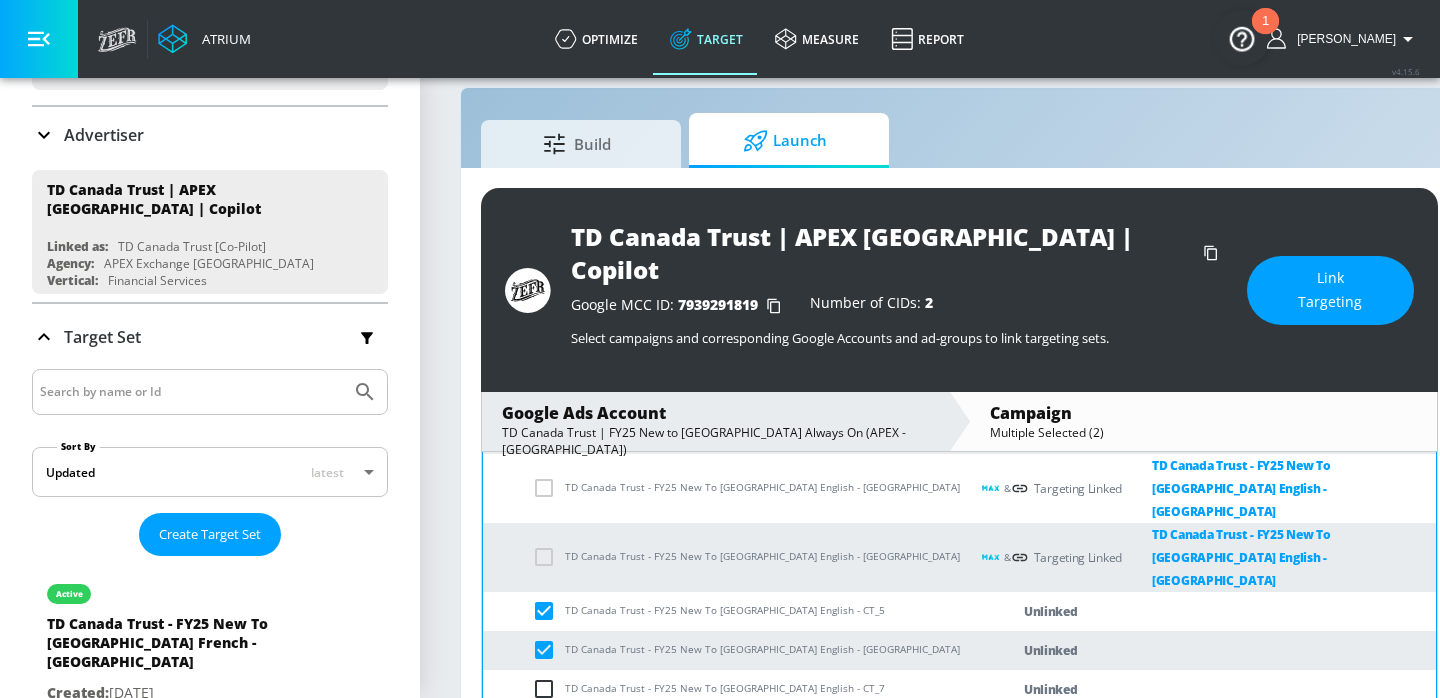 click at bounding box center [548, 689] 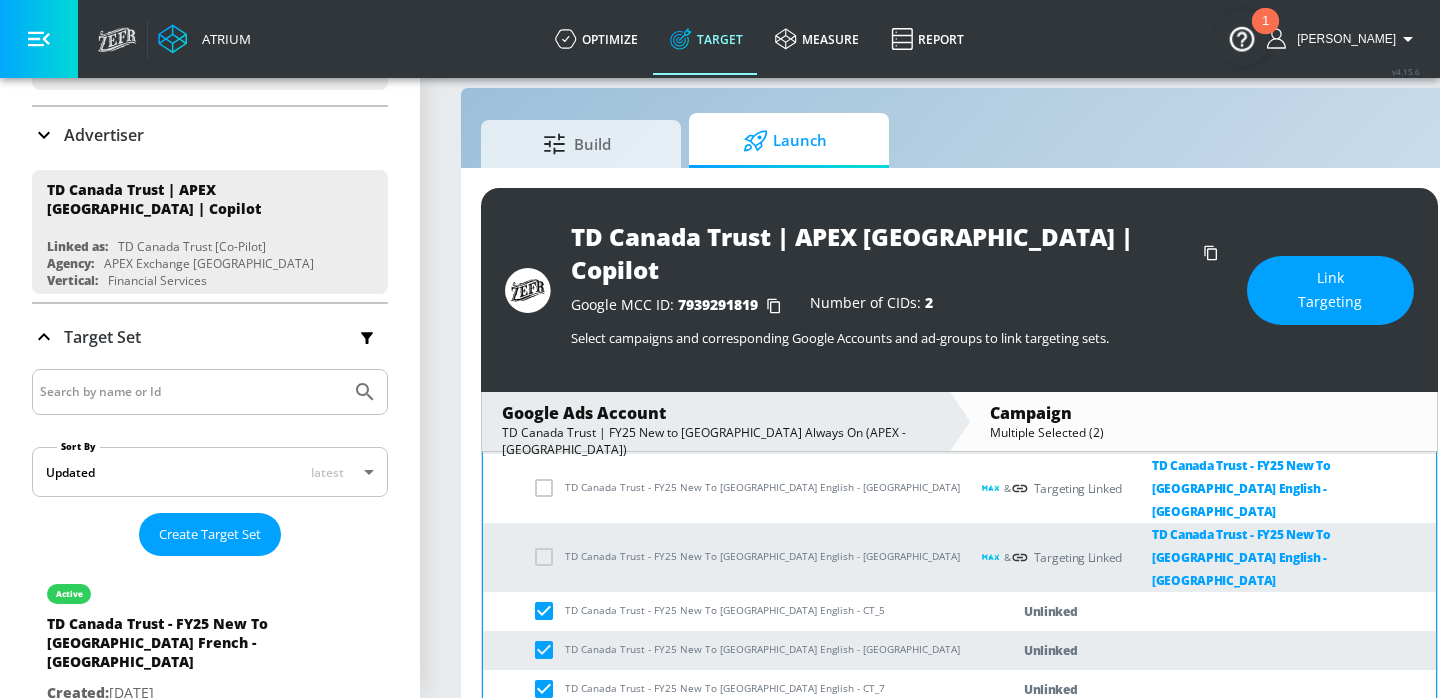 click at bounding box center [548, 728] 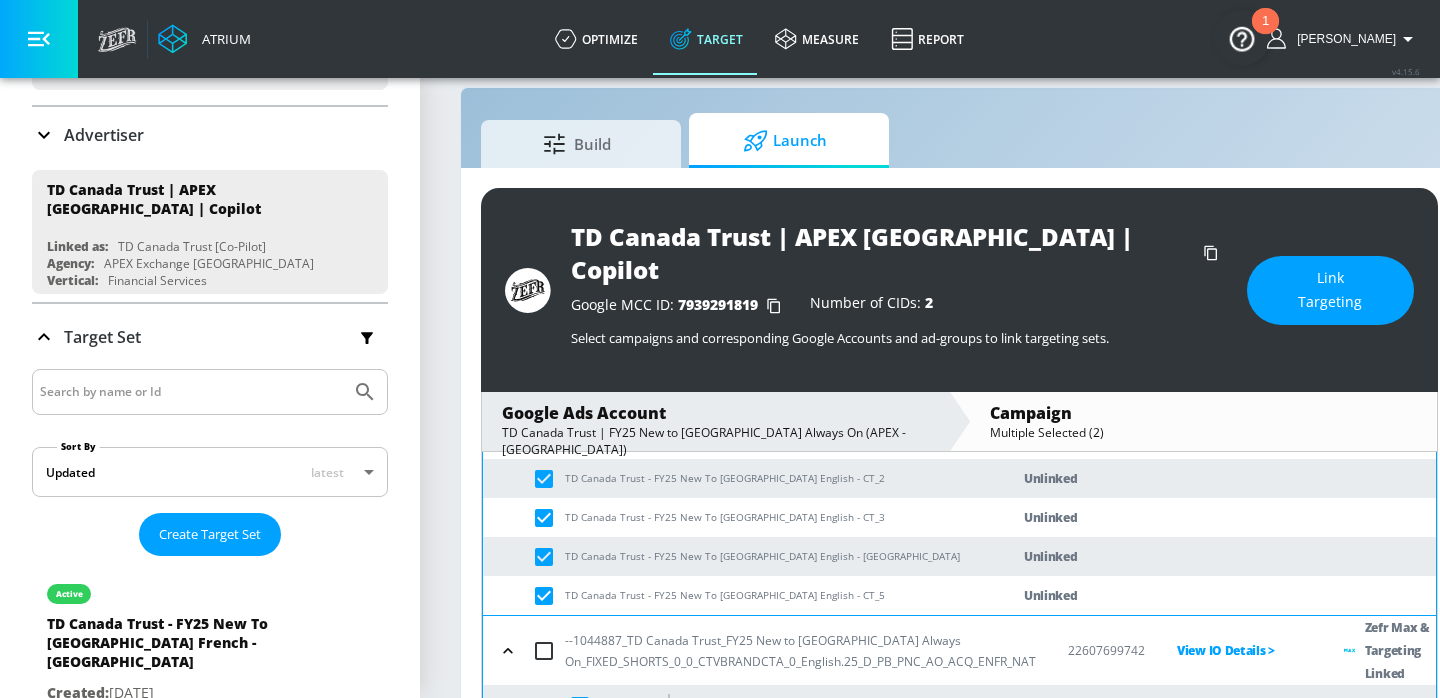scroll, scrollTop: 387, scrollLeft: 0, axis: vertical 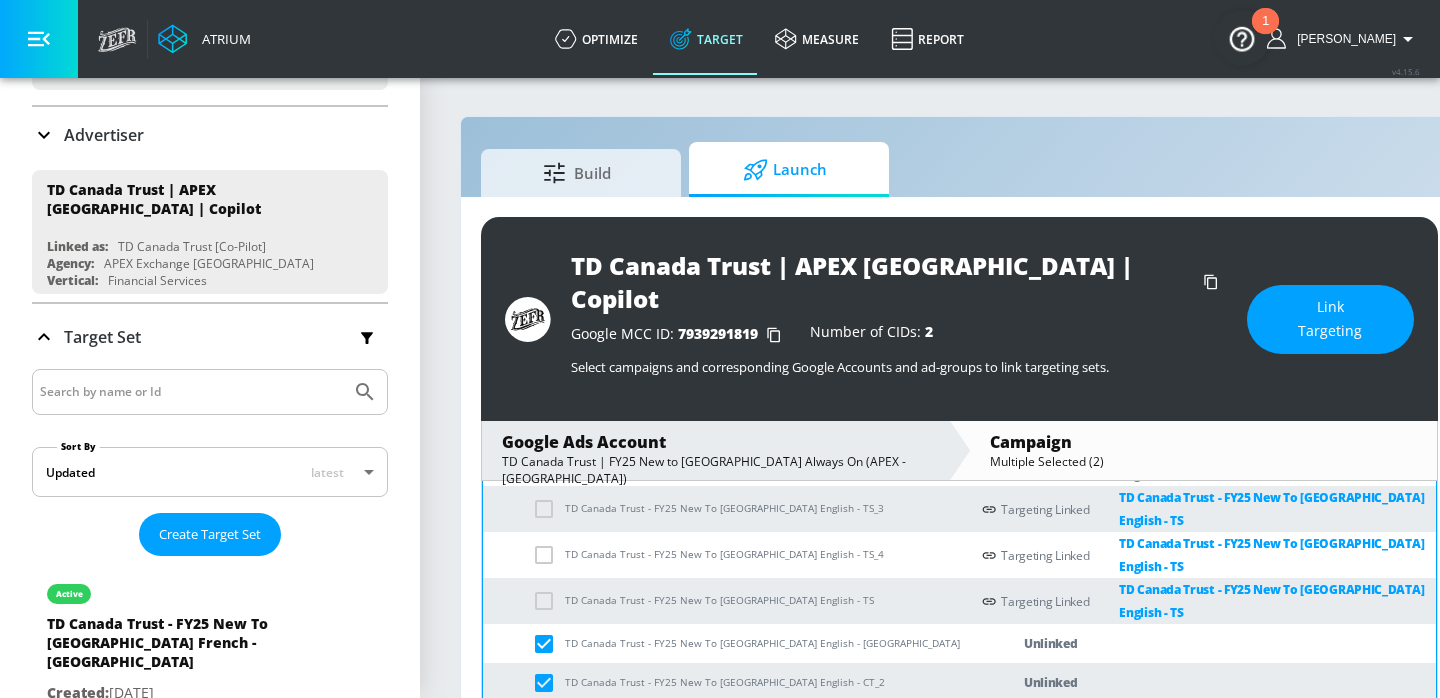 click on "Link Targeting" at bounding box center (1330, 319) 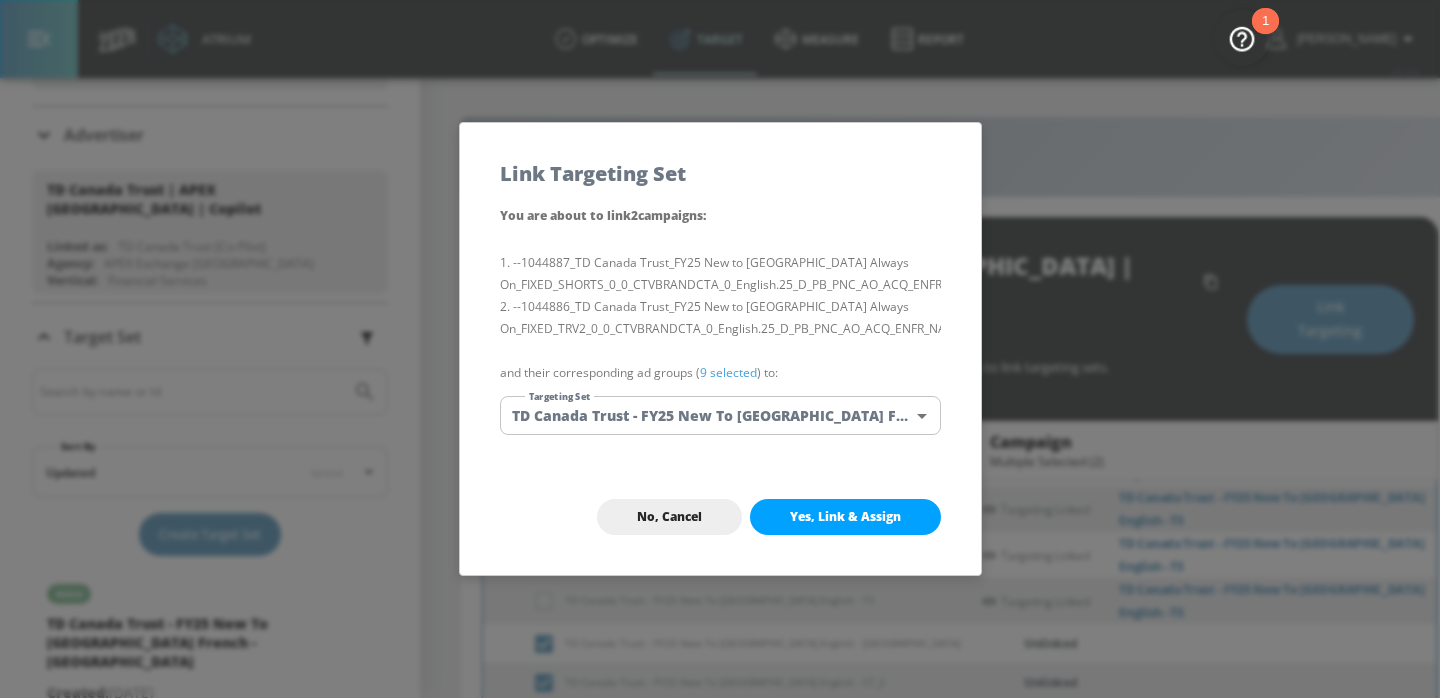 click on "You are about to link  2  campaign s : --1044887_TD Canada Trust_FY25 New to [GEOGRAPHIC_DATA] Always On_FIXED_SHORTS_0_0_CTVBRANDCTA_0_English.25_D_PB_PNC_AO_ACQ_ENFR_NAT --1044886_TD Canada Trust_FY25 New to [GEOGRAPHIC_DATA] Always On_FIXED_TRV2_0_0_CTVBRANDCTA_0_English.25_D_PB_PNC_AO_ACQ_ENFR_NAT and their corresponding ad groups ( 9 selected ) to: Targeting Set TD Canada Trust - FY25 New To [GEOGRAPHIC_DATA] French - CT 178d92f2-b553-4364-8acb-9e1398427853 Targeting Set" at bounding box center [720, 331] 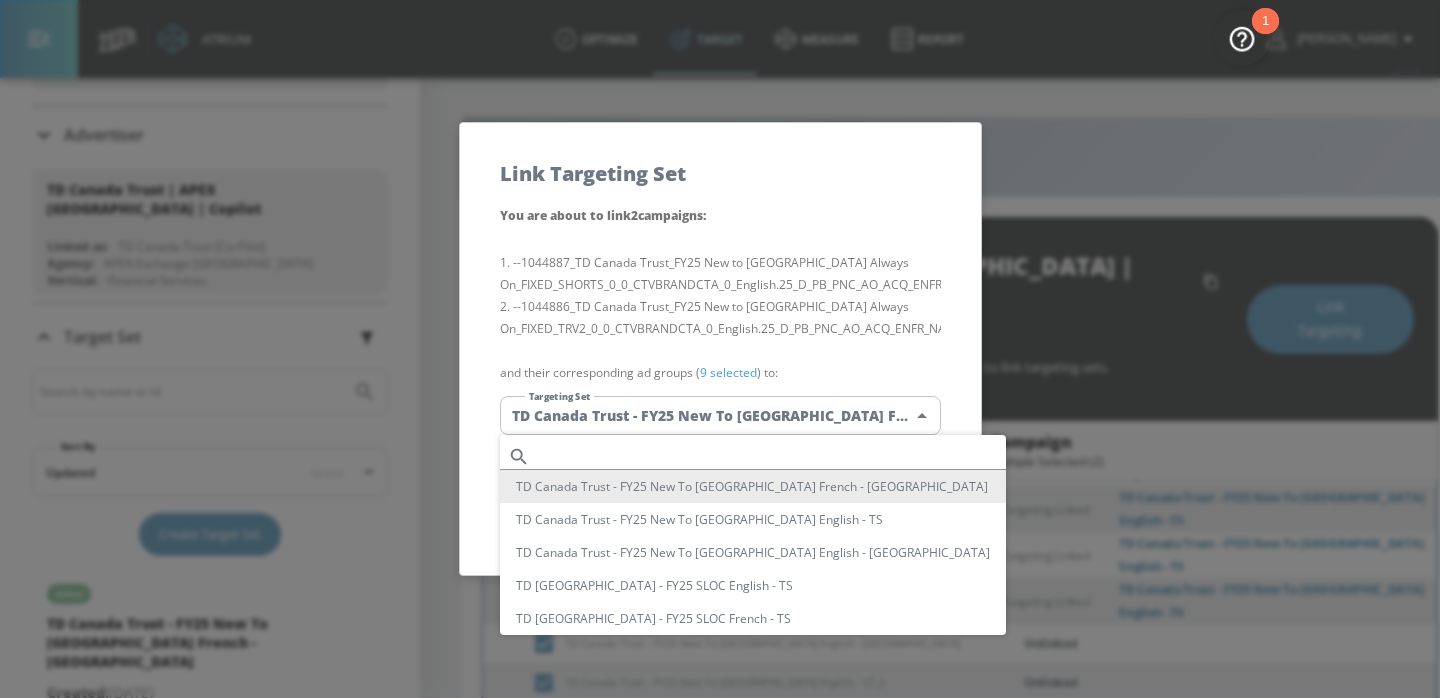 type 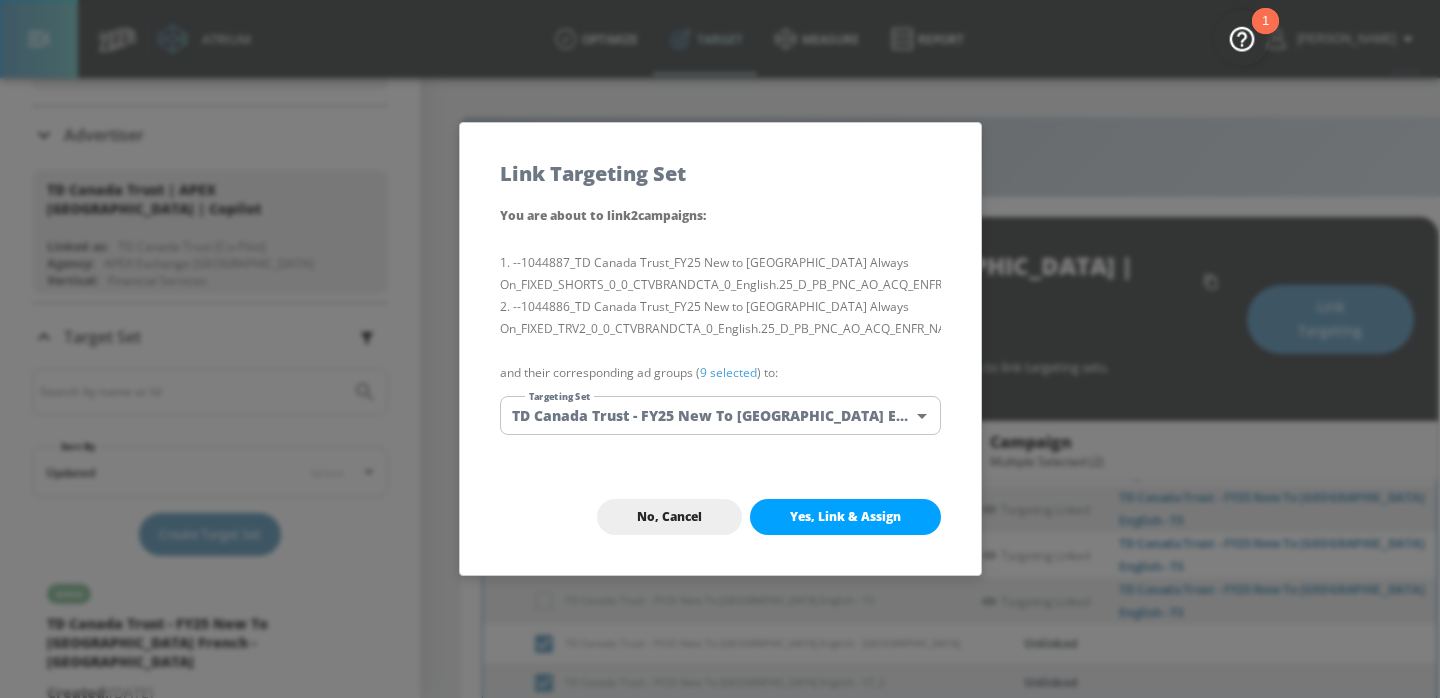 scroll, scrollTop: 1315, scrollLeft: 0, axis: vertical 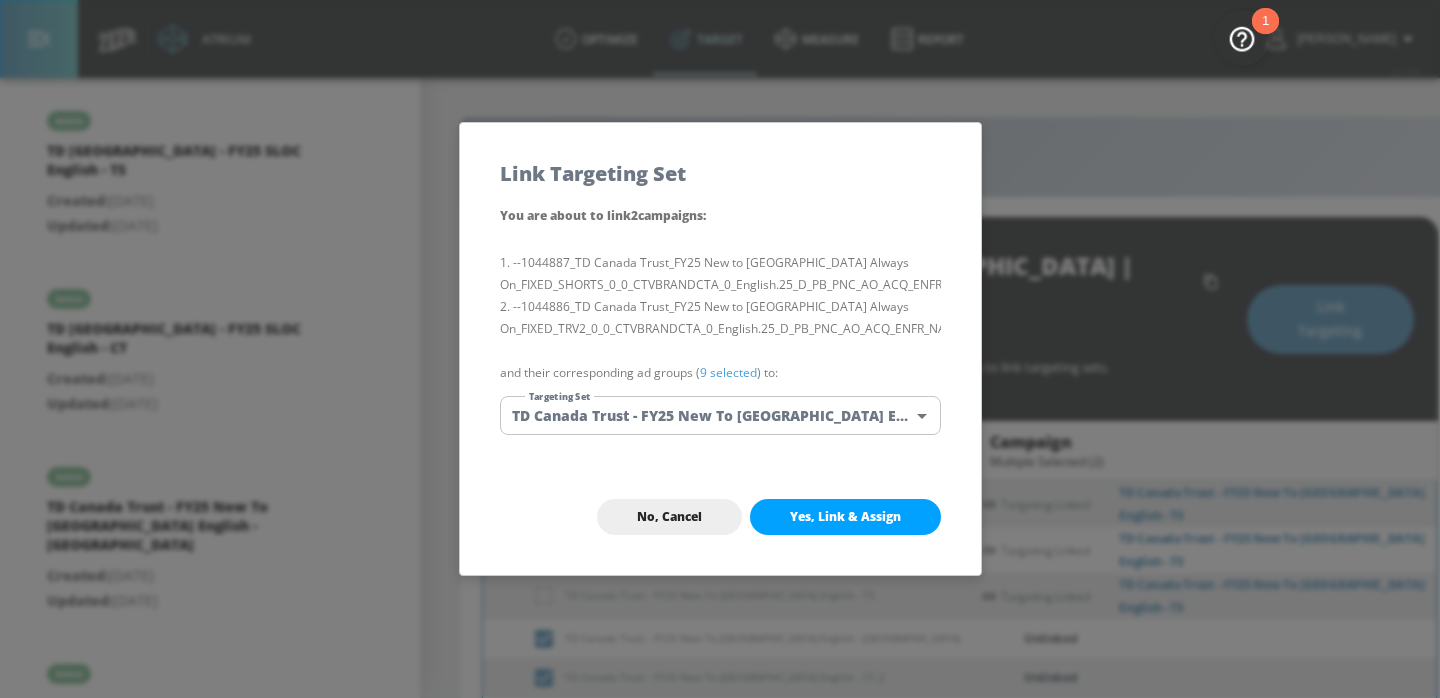 click on "Yes, Link & Assign" at bounding box center (845, 517) 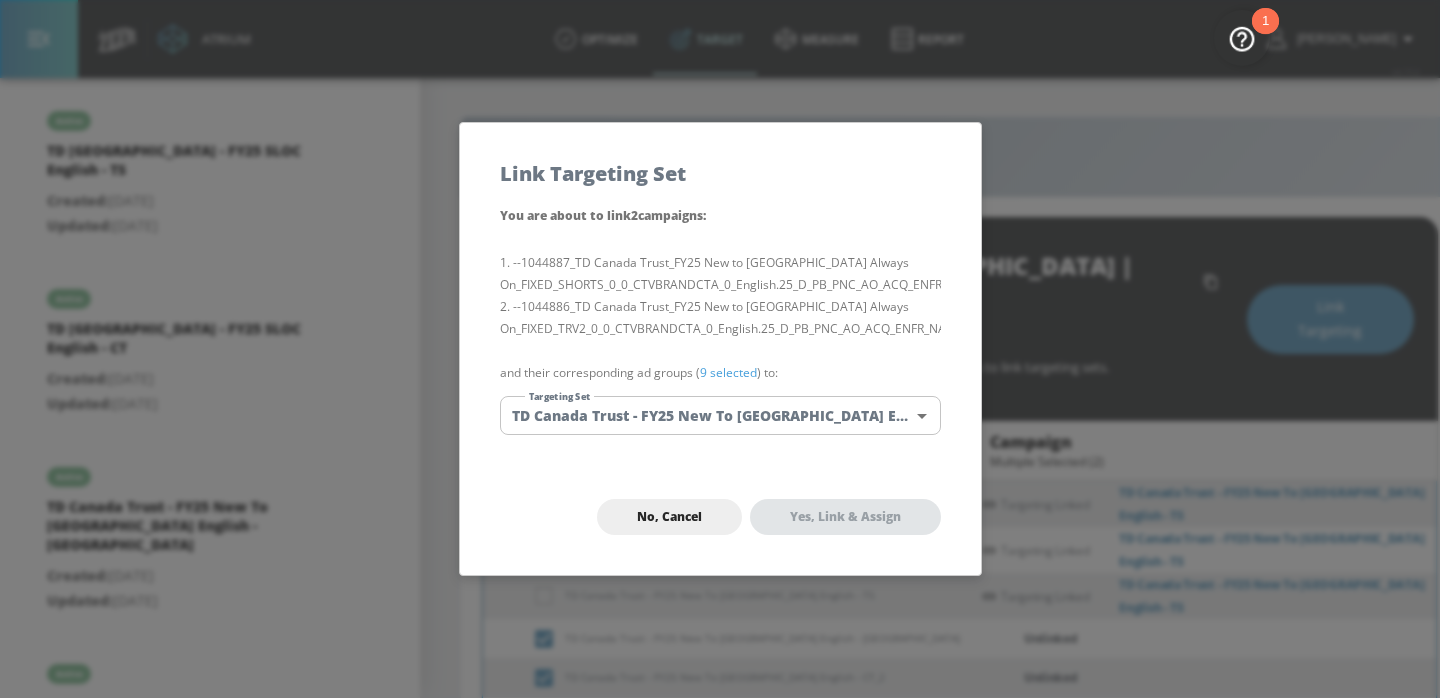 checkbox on "true" 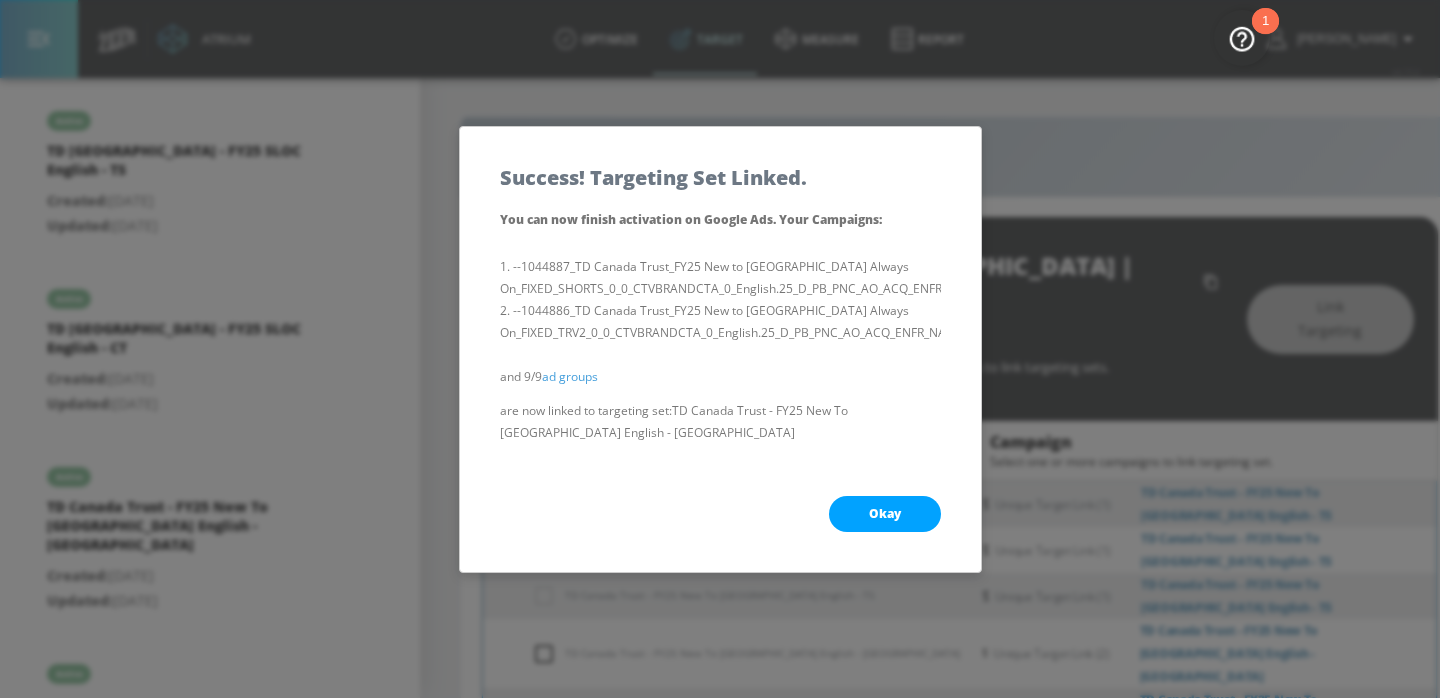 scroll, scrollTop: 296, scrollLeft: 0, axis: vertical 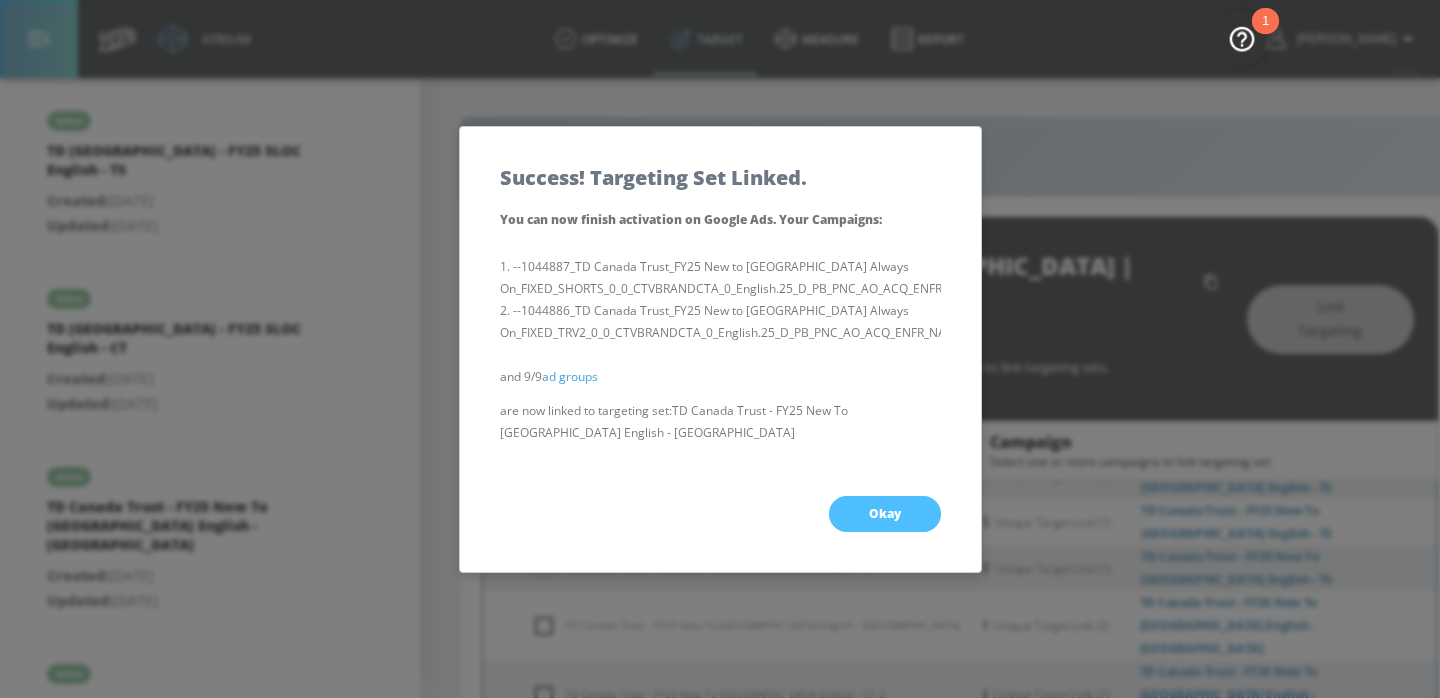 click on "Okay" at bounding box center [885, 514] 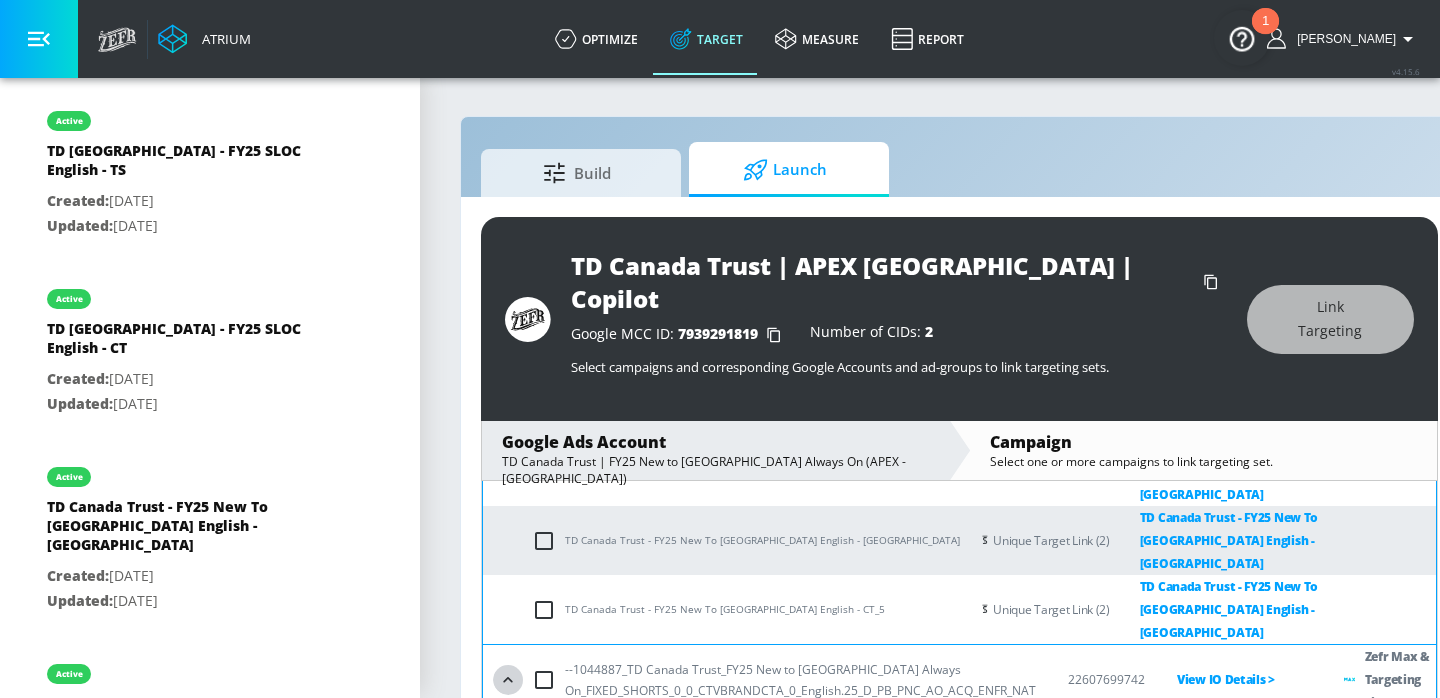 click 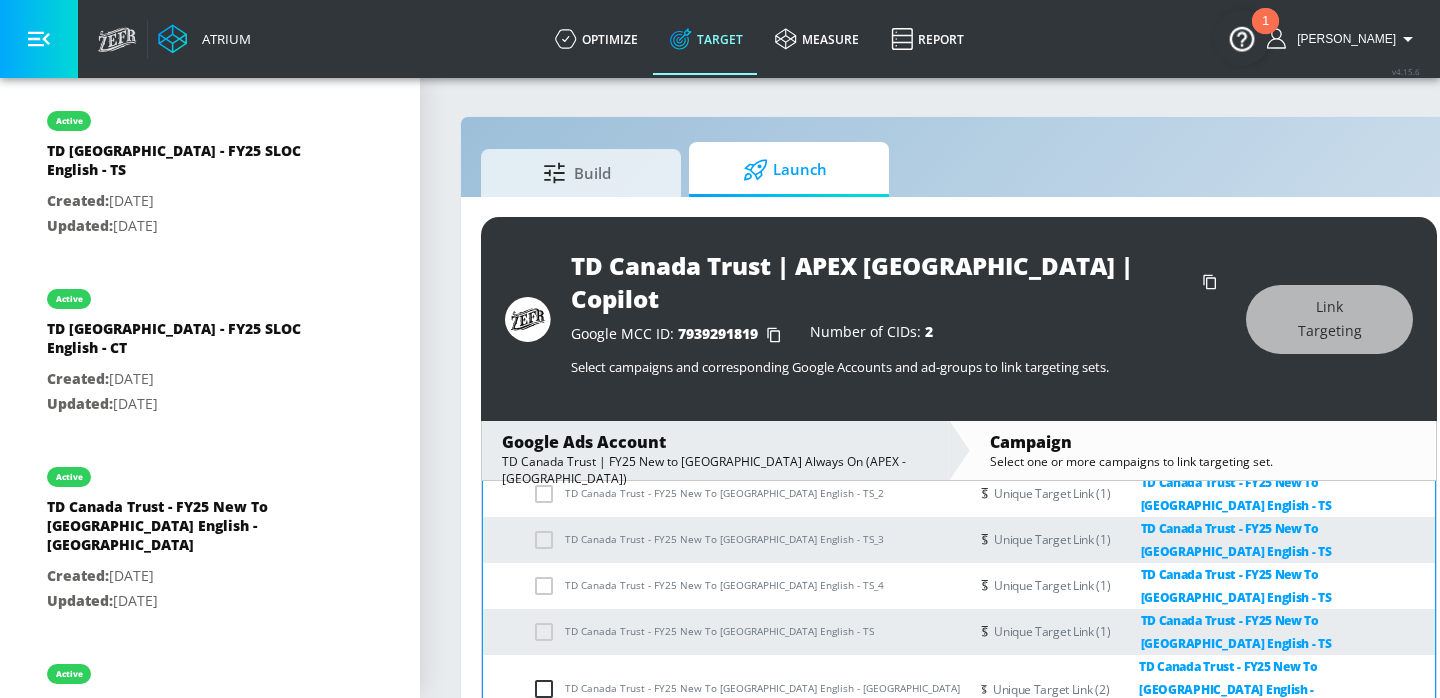 scroll, scrollTop: 89, scrollLeft: 0, axis: vertical 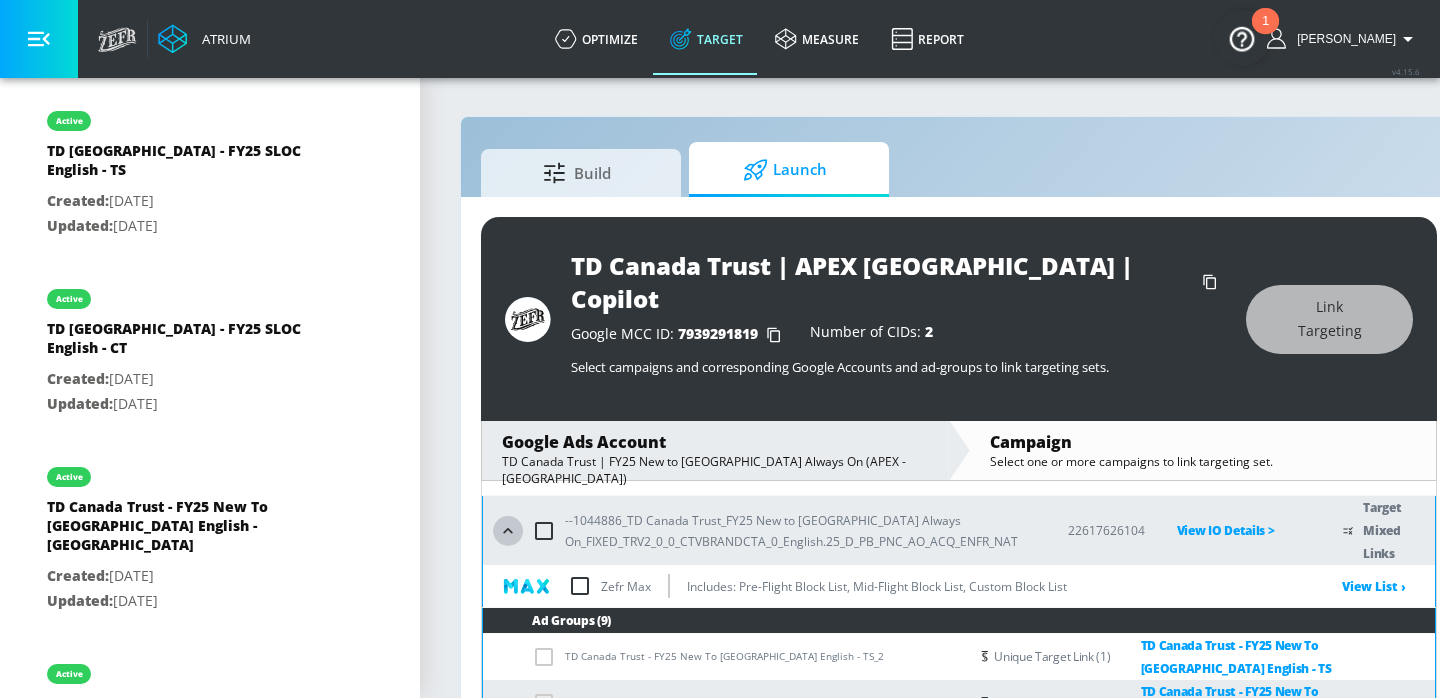 click 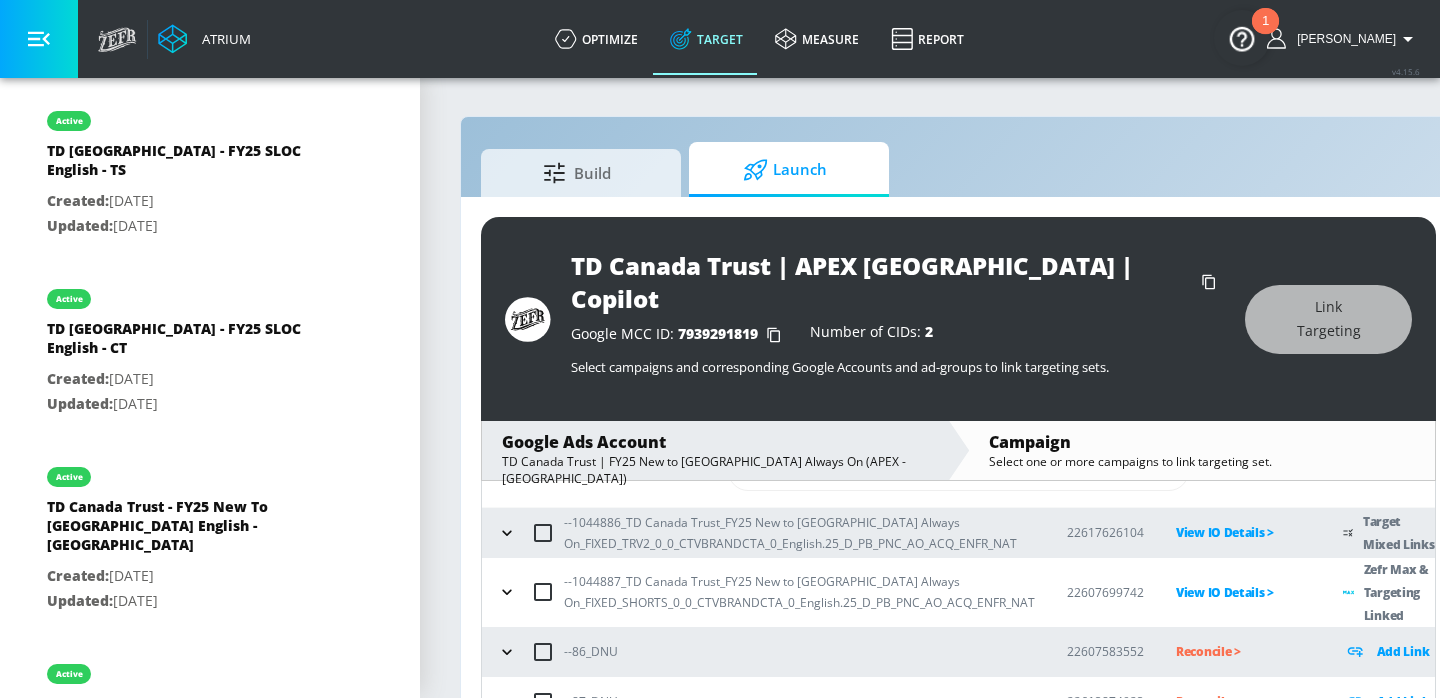scroll, scrollTop: 115, scrollLeft: 0, axis: vertical 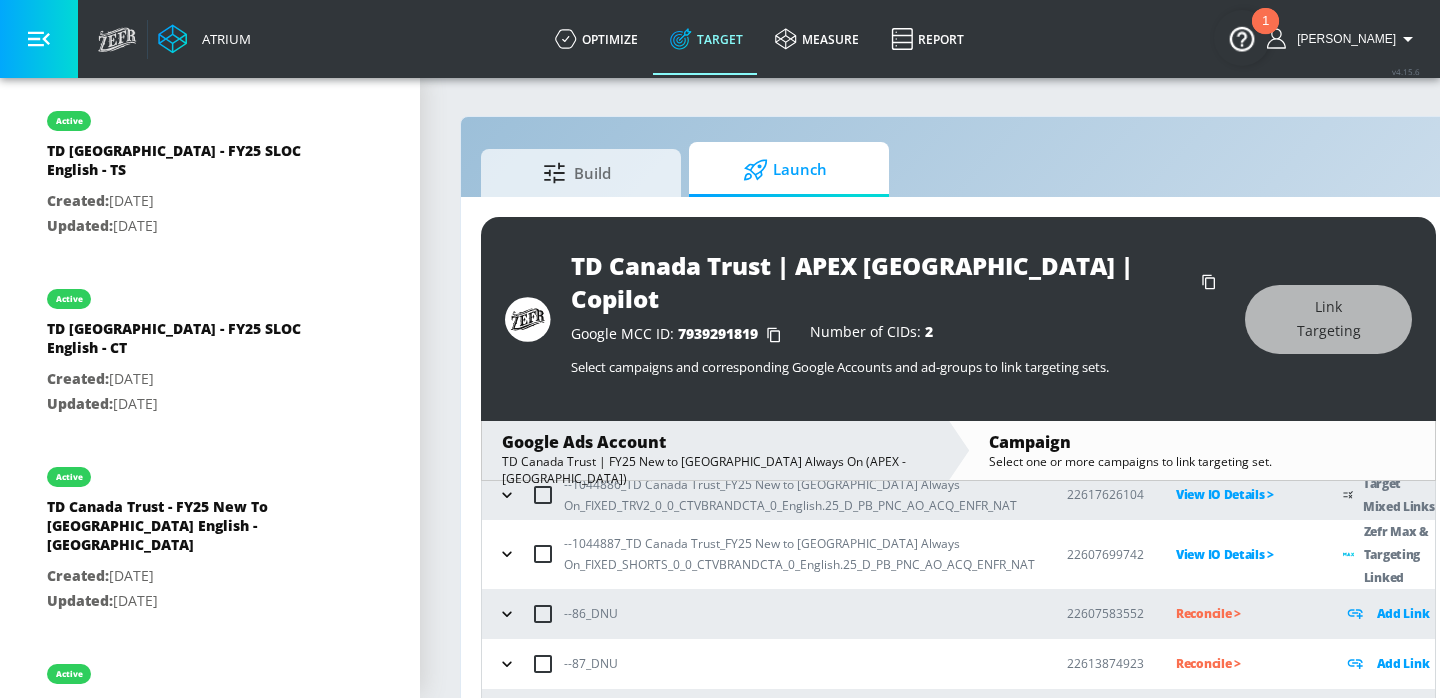 click 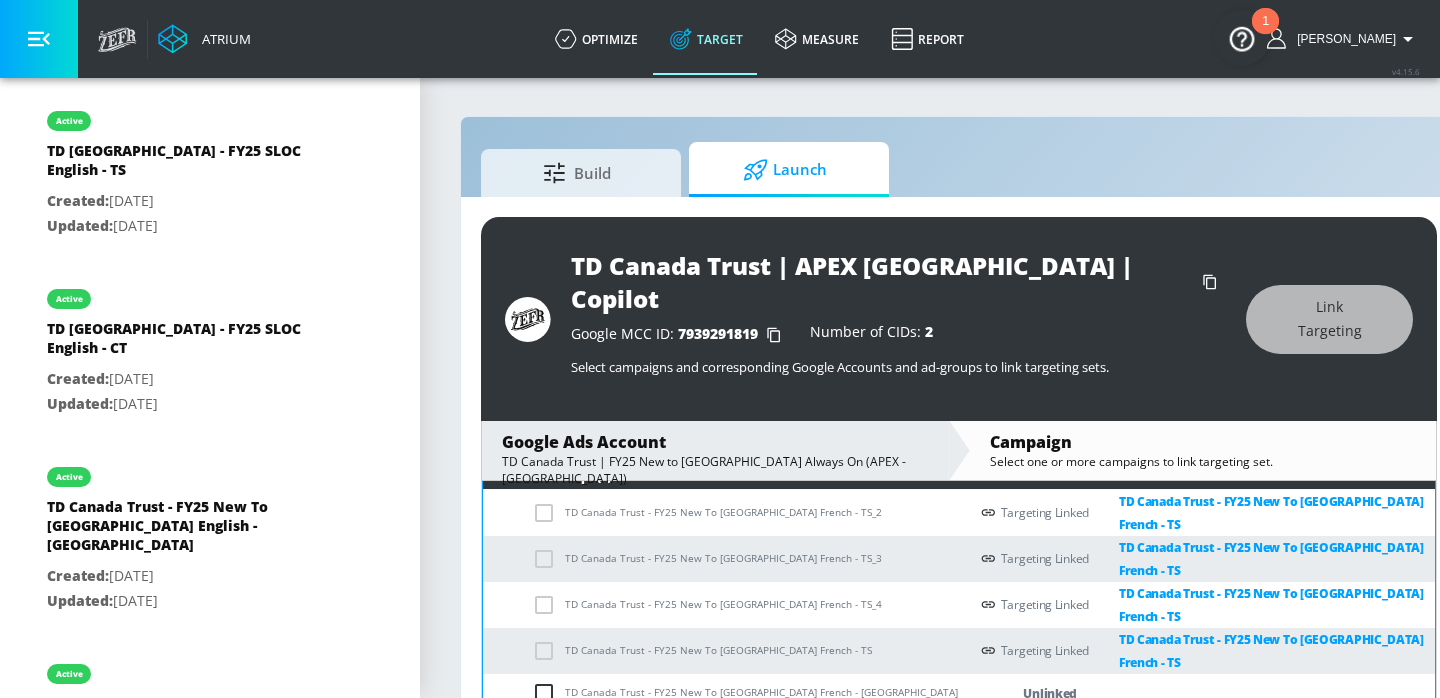 scroll, scrollTop: 492, scrollLeft: 0, axis: vertical 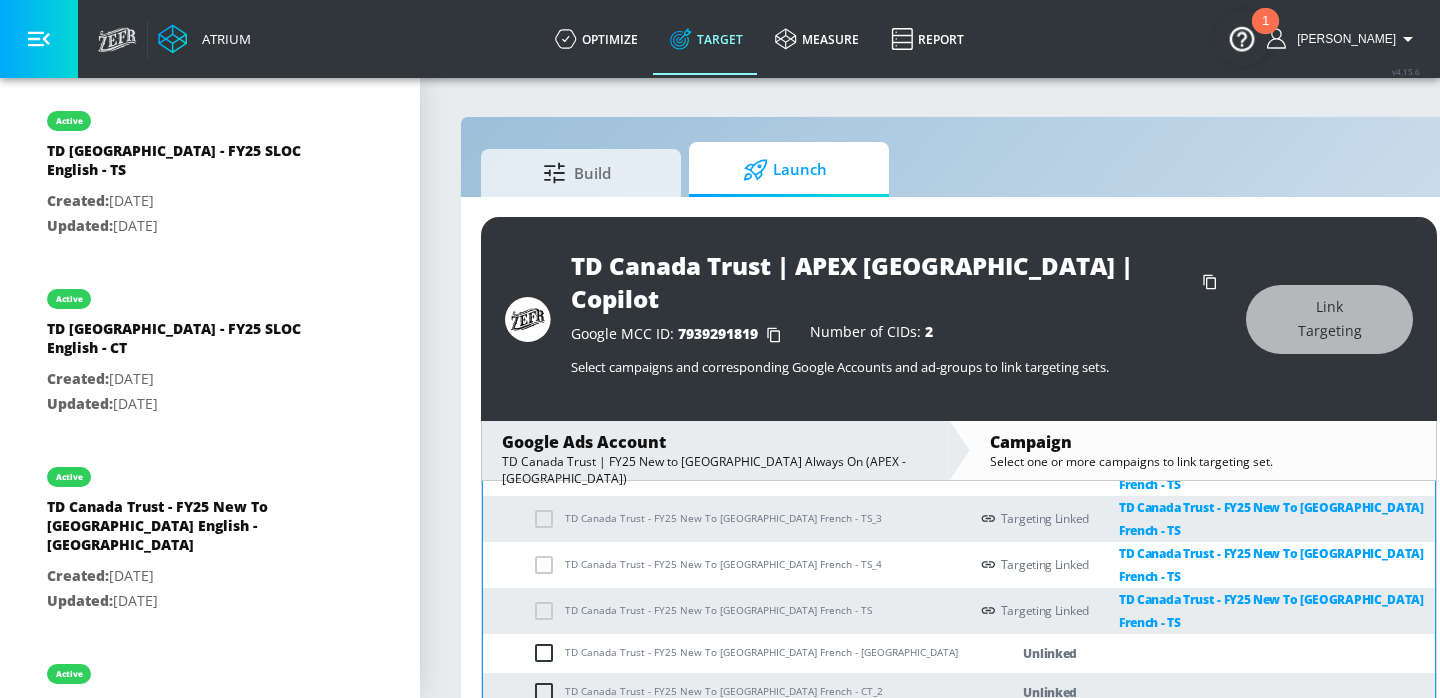 click on "TD Canada Trust - FY25 New To [GEOGRAPHIC_DATA] French - [GEOGRAPHIC_DATA]" at bounding box center [725, 653] 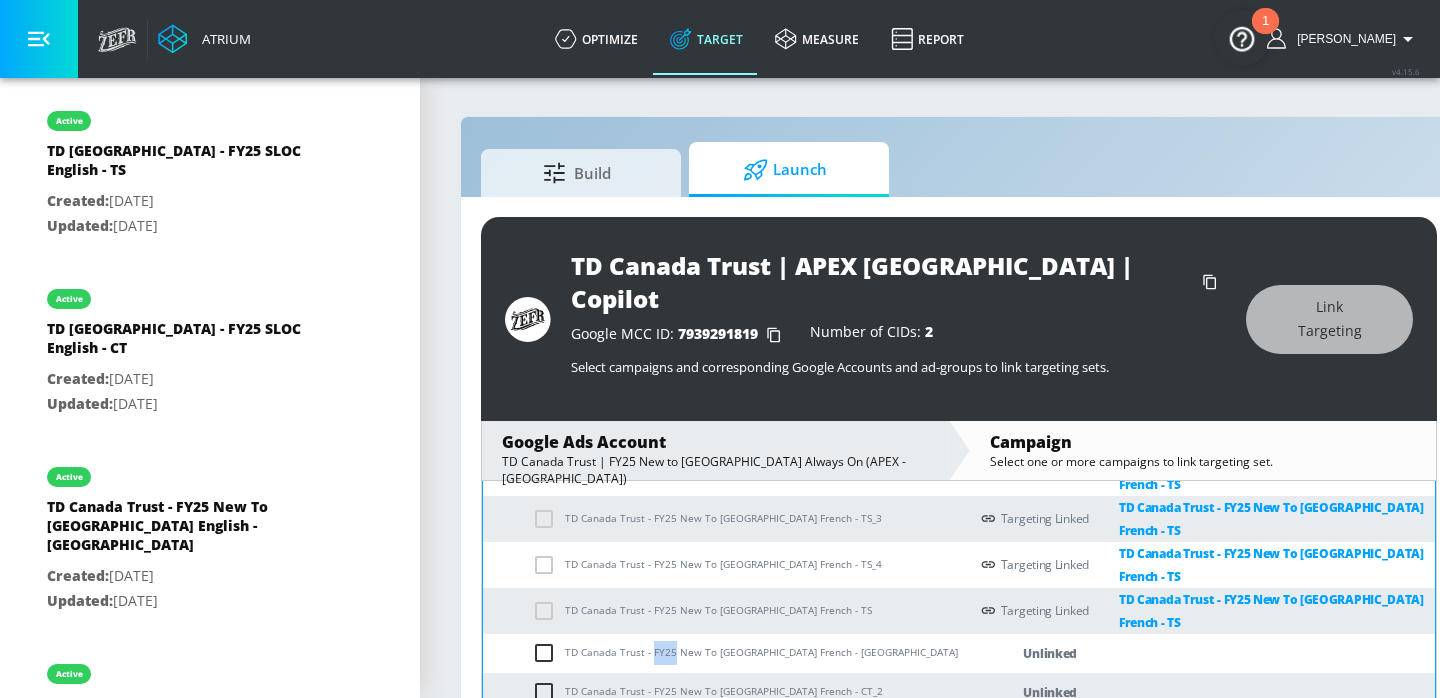click on "TD Canada Trust - FY25 New To [GEOGRAPHIC_DATA] French - [GEOGRAPHIC_DATA]" at bounding box center [725, 653] 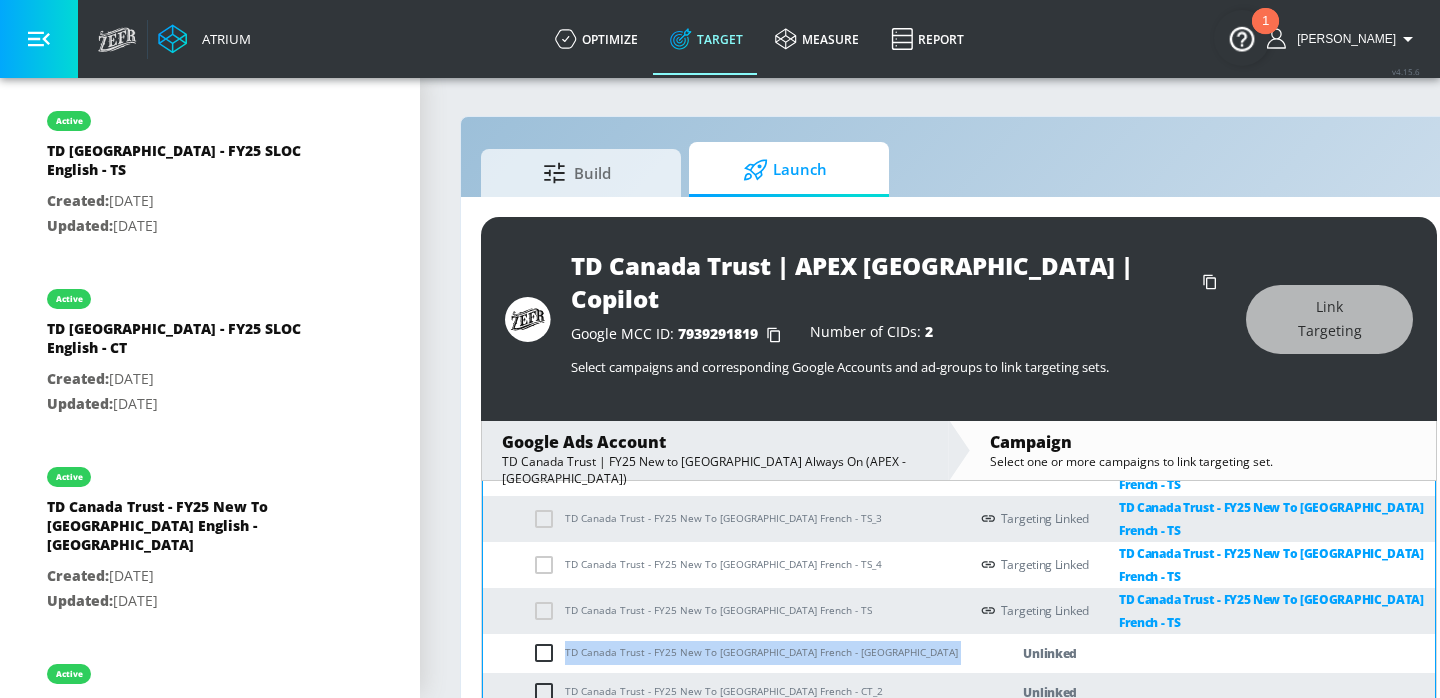 click on "TD Canada Trust - FY25 New To [GEOGRAPHIC_DATA] French - [GEOGRAPHIC_DATA]" at bounding box center [725, 653] 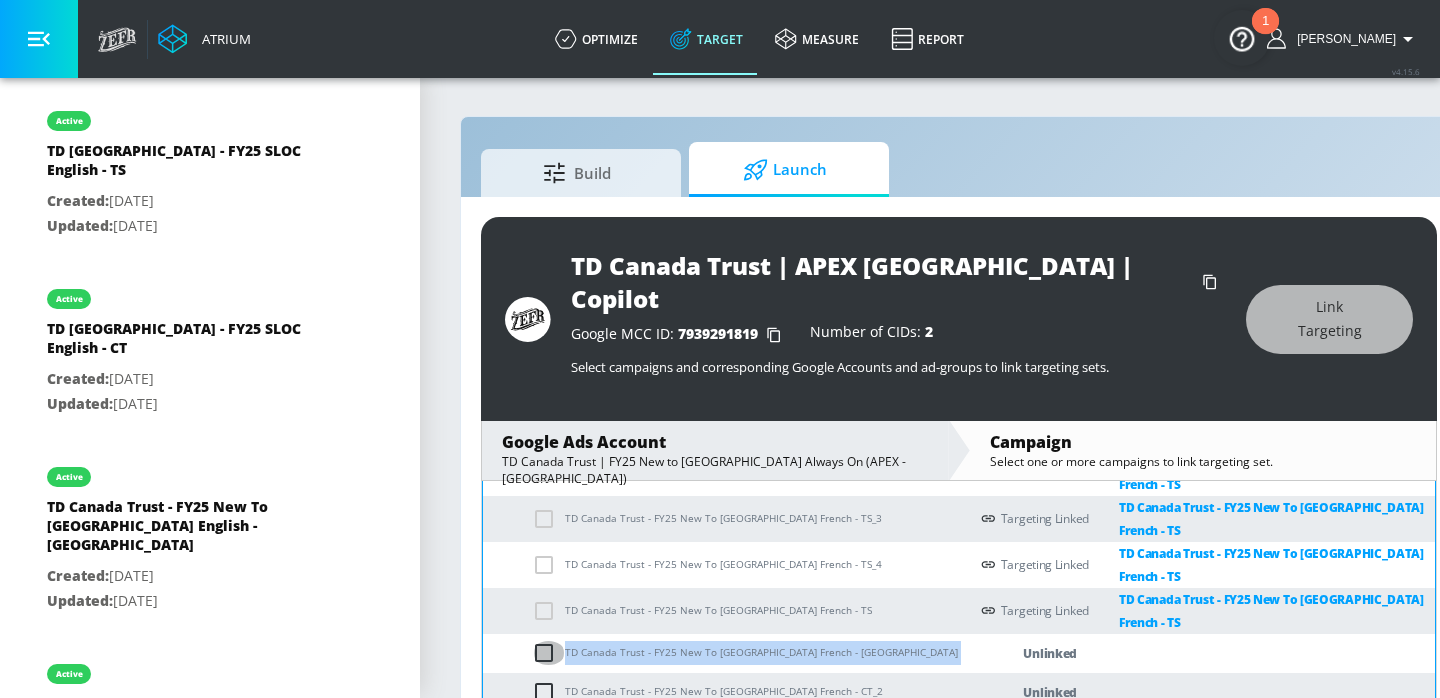 click at bounding box center (548, 653) 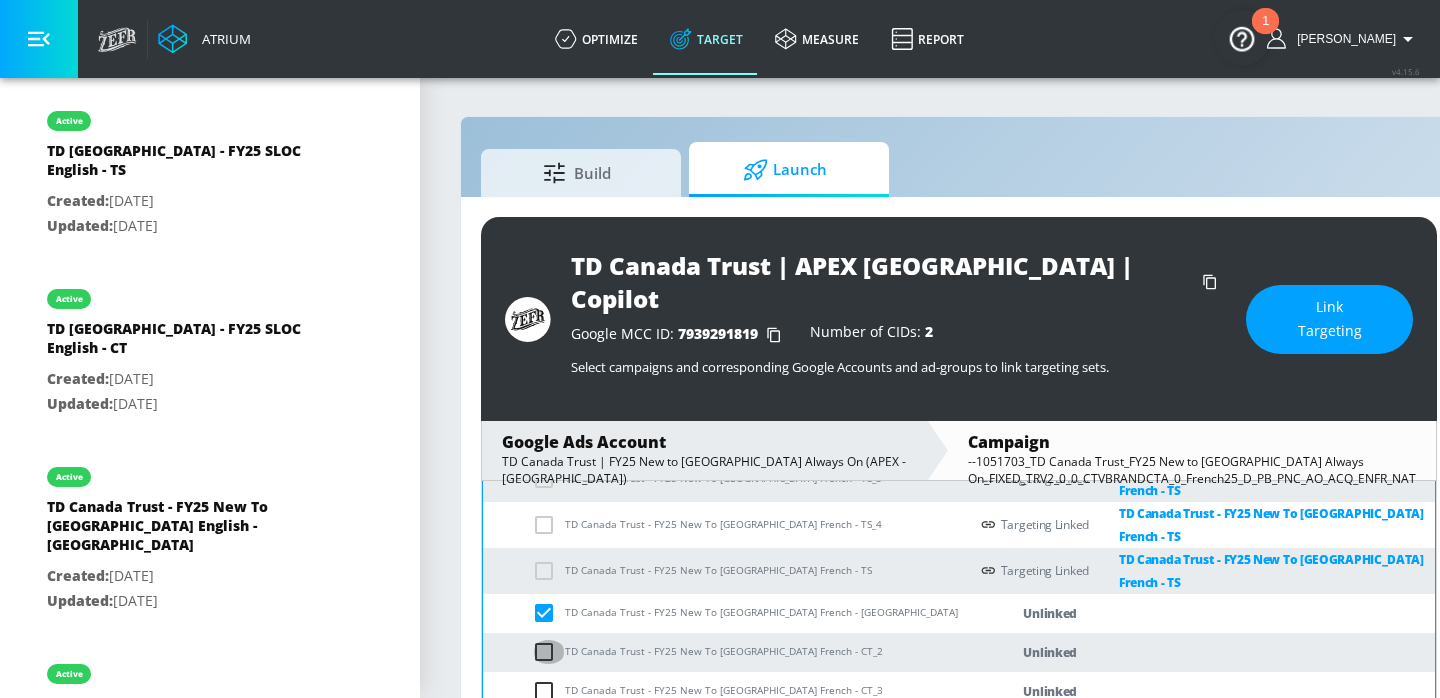 click at bounding box center [548, 652] 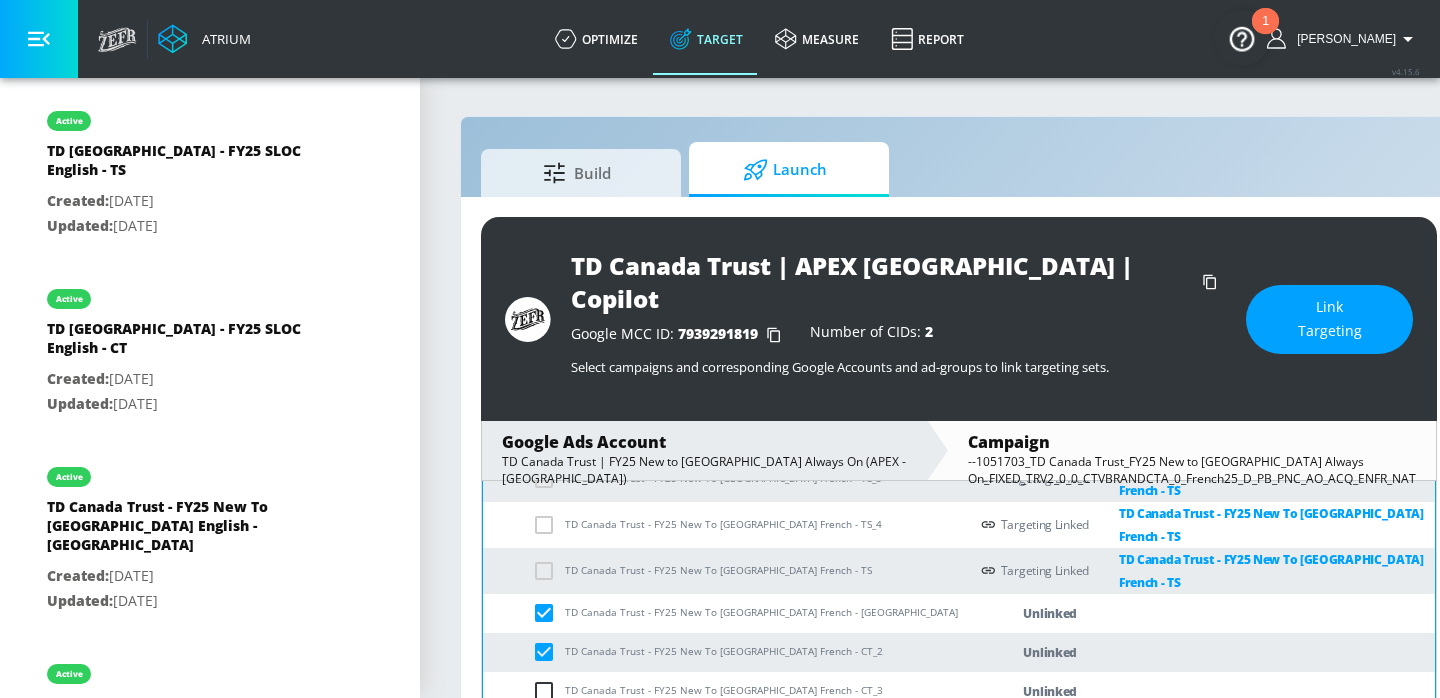 click at bounding box center [548, 691] 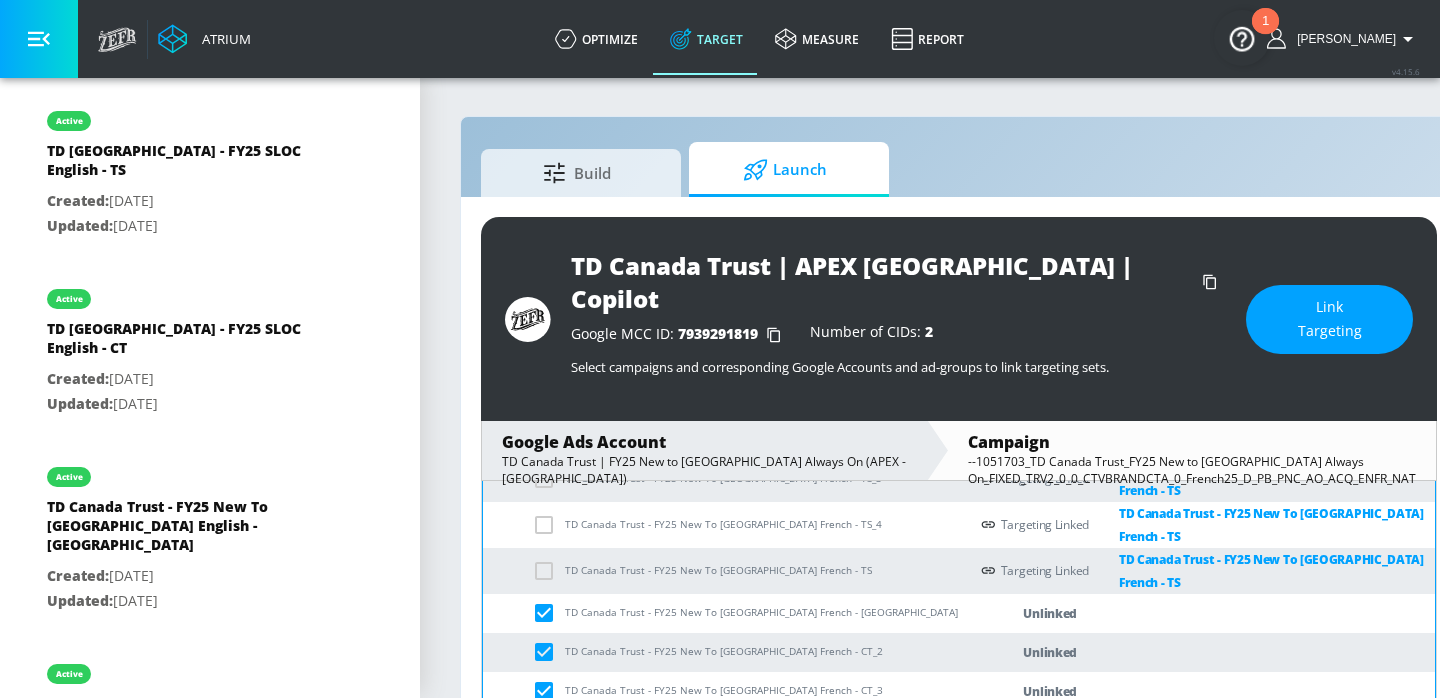 scroll, scrollTop: 536, scrollLeft: 0, axis: vertical 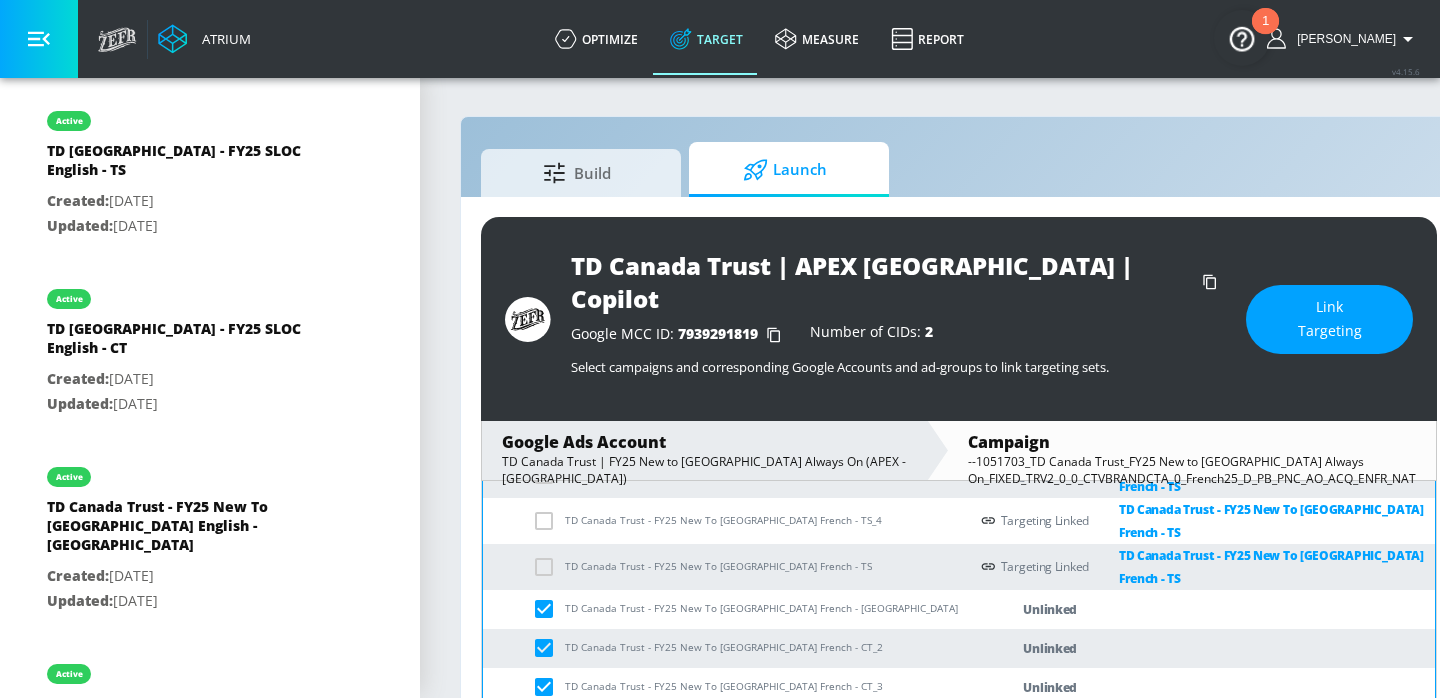 click at bounding box center [548, 726] 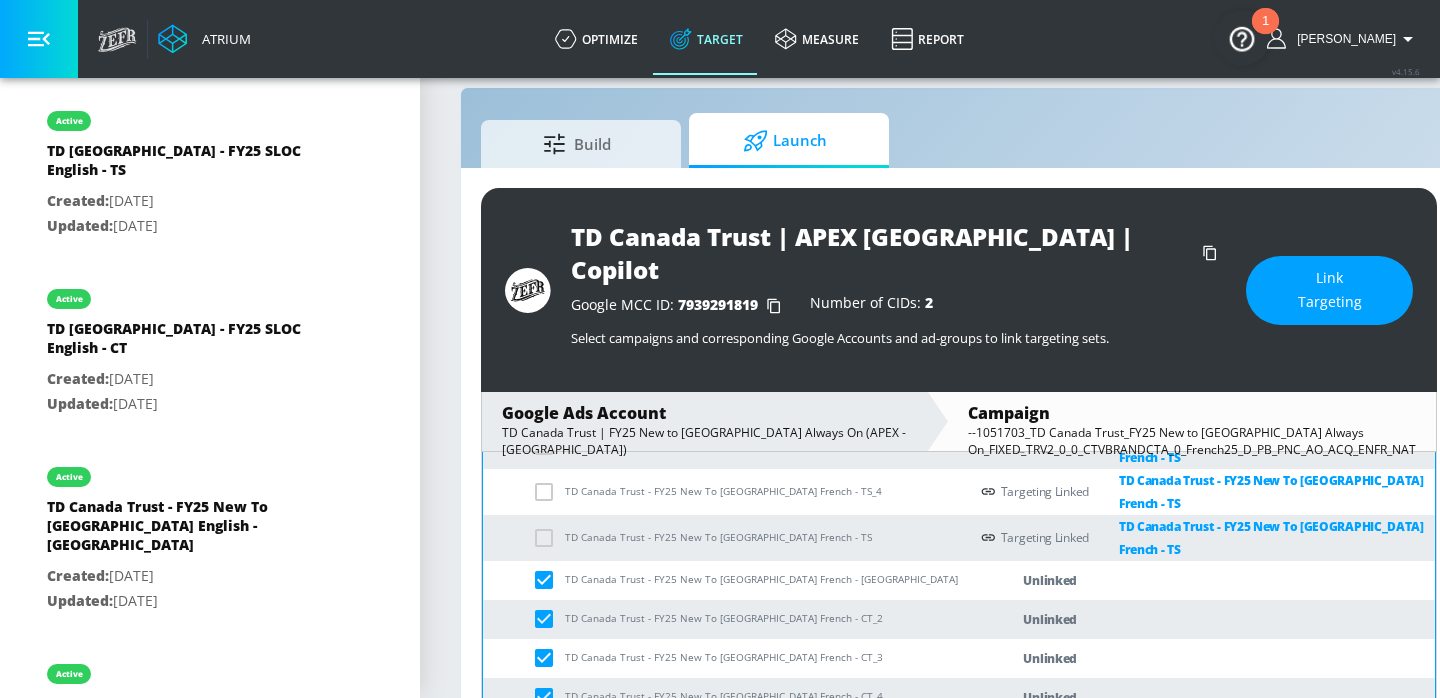 click on "Link Targeting" at bounding box center [1329, 290] 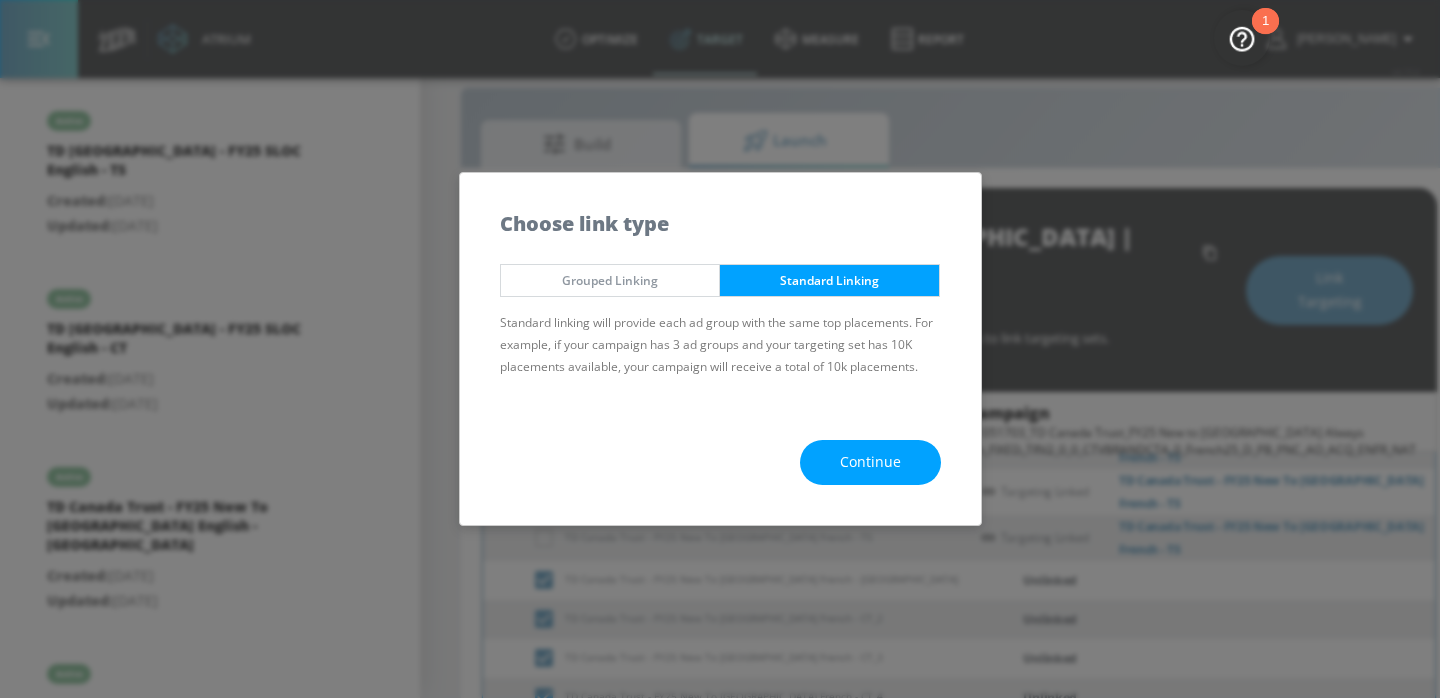 click on "Grouped Linking" at bounding box center (610, 280) 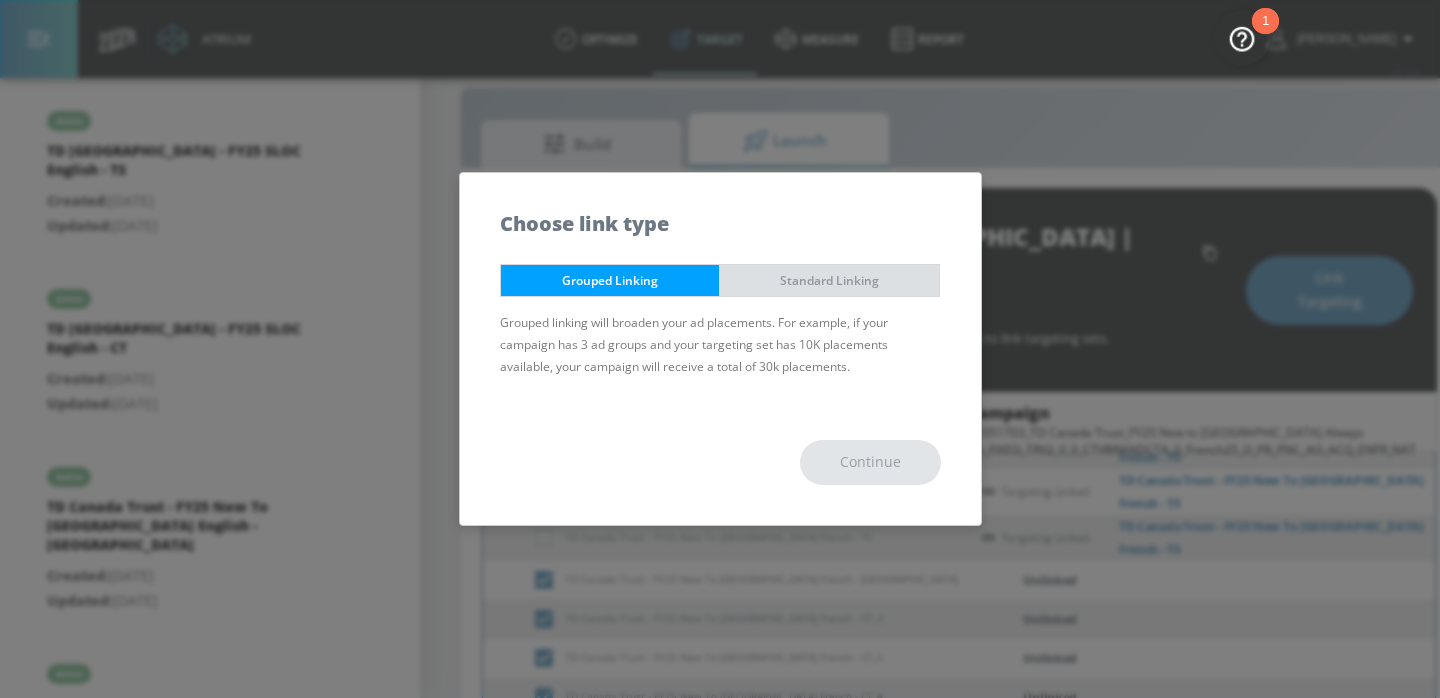 click on "Standard Linking" at bounding box center [829, 280] 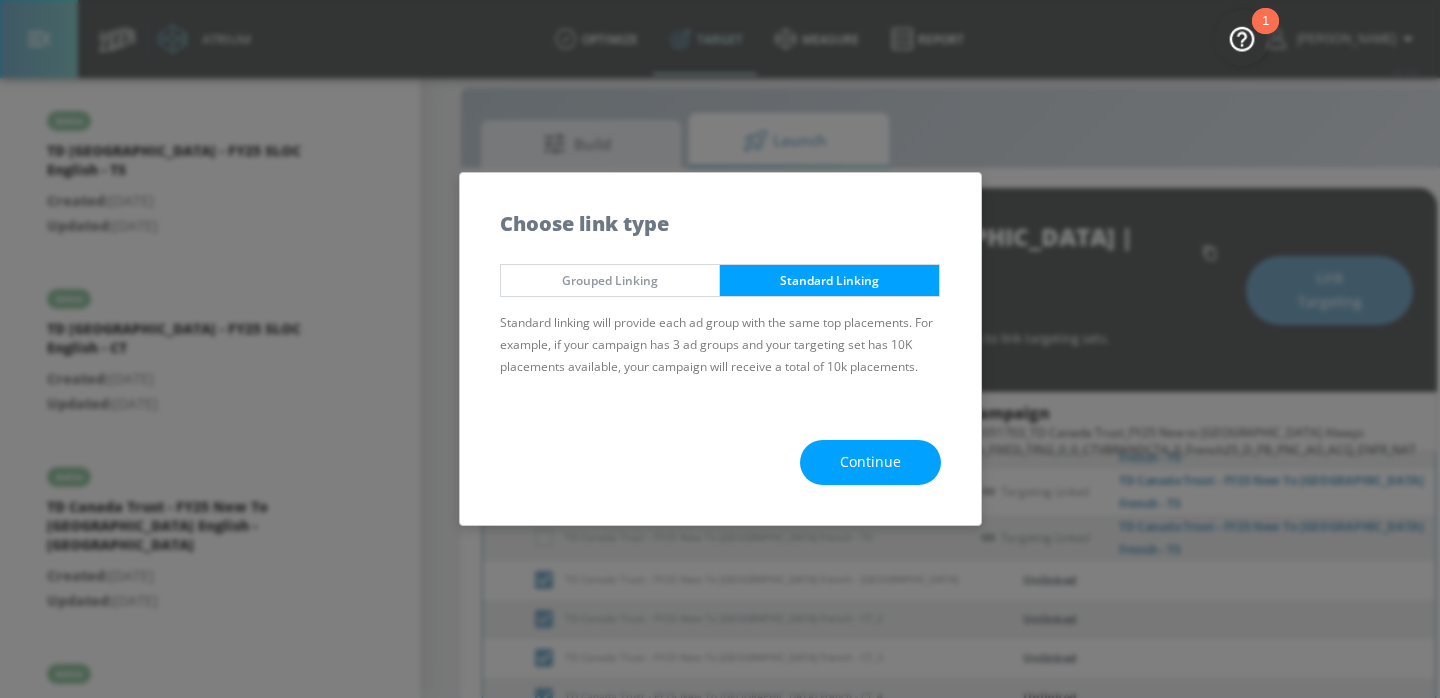 click on "Continue" at bounding box center (870, 462) 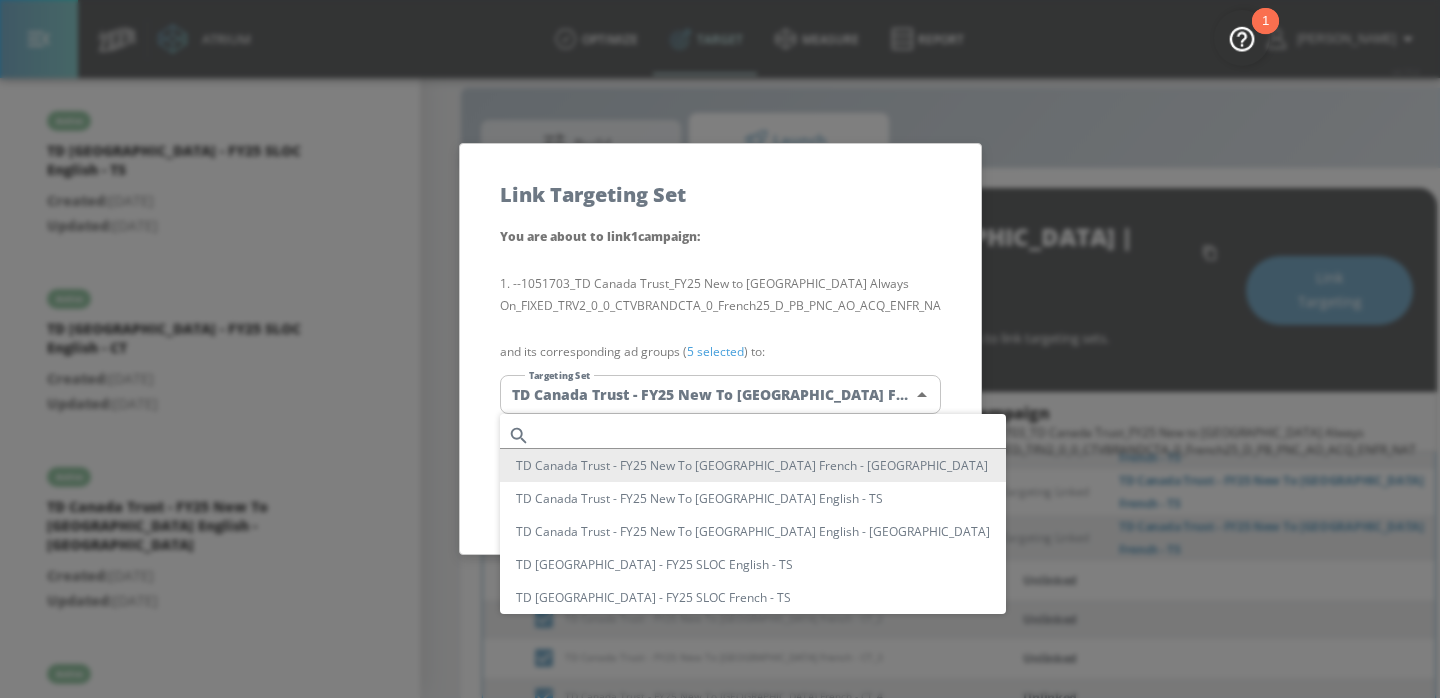 click on "Atrium optimize Target measure Report optimize Target measure Report v 4.15.6 [PERSON_NAME] Platform DV360:   Youtube DV360:   Youtube Advertiser td canada Sort By A-Z asc ​ Add Account TD [GEOGRAPHIC_DATA] Trust | APEX [GEOGRAPHIC_DATA] | Copilot Linked as: TD Canada Trust [Co-Pilot] Agency: APEX Exchange [GEOGRAPHIC_DATA] Vertical: Financial Services TD [GEOGRAPHIC_DATA] Trust Linked as: TD Canada Trust Agency: APEX Exchange Vertical: Financial Services KZ Test  Linked as: Zefr Demos Agency: Kaitlin test  Vertical: Other [PERSON_NAME] C Test Account Linked as: Zefr Demos Agency: [PERSON_NAME] Vertical: CPG (Consumer Packaged Goods) alicyn test Linked as: Zefr Demos Agency: alicyn test Vertical: Healthcare Parry Test Linked as: Zefr Demos Agency: Parry Test Vertical: Music [PERSON_NAME] Account Linked as: Zefr Demos Agency: [PERSON_NAME] Test Agency Vertical: Fashion [PERSON_NAME] TEST Linked as: Zefr Demos Agency: [PERSON_NAME] TEST Vertical: Other Test Linked as: Zefr Demos Agency: Test Vertical: Travel Shaq Test Account Linked as: Zefr Demos Agency: Zefr Vertical: Software ZEFR" at bounding box center (720, 351) 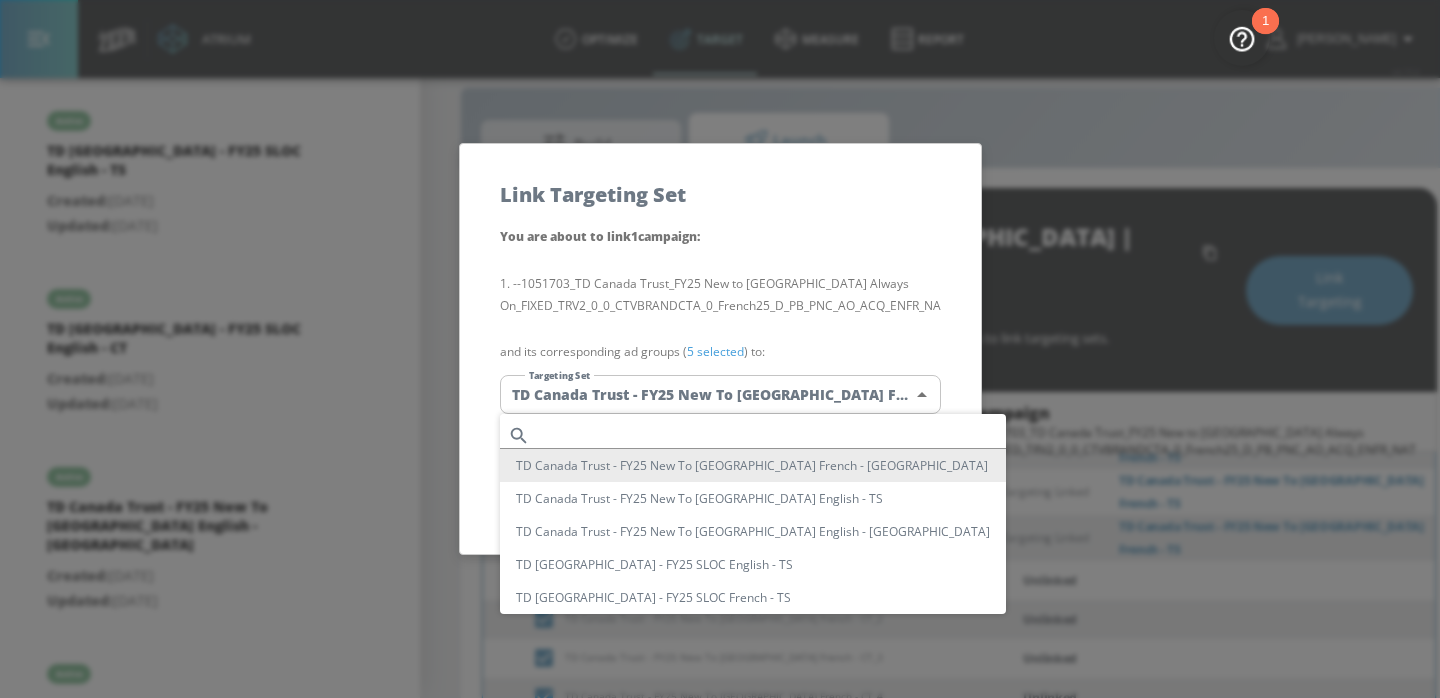 click on "TD Canada Trust - FY25 New To [GEOGRAPHIC_DATA] French - [GEOGRAPHIC_DATA]" at bounding box center [753, 465] 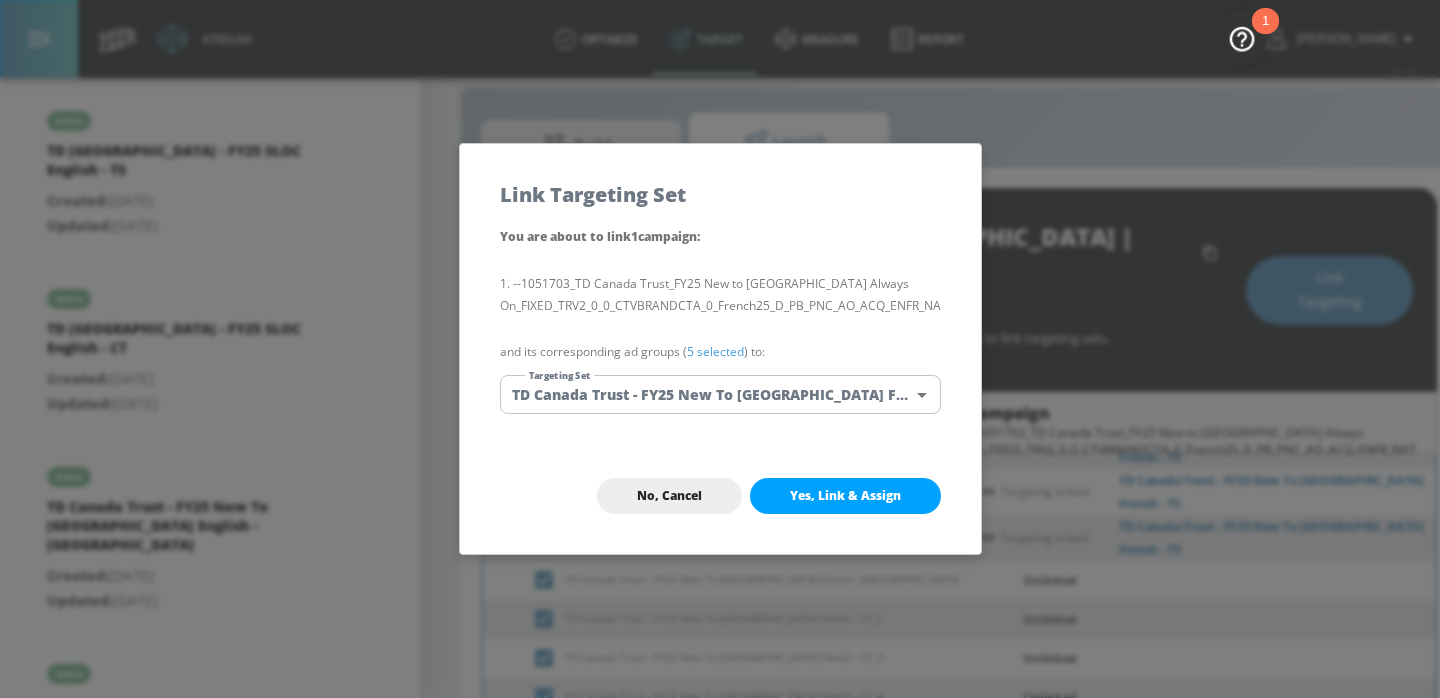 scroll, scrollTop: 344, scrollLeft: 0, axis: vertical 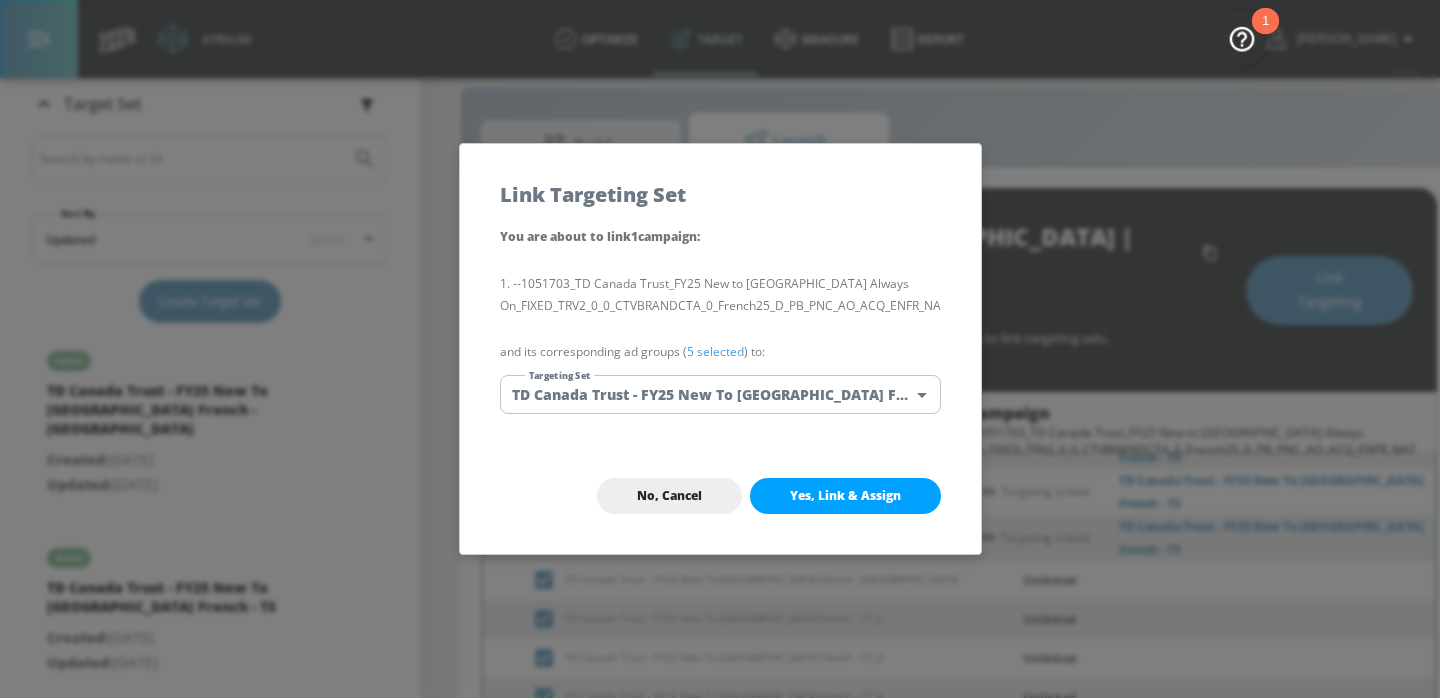 click on "Yes, Link & Assign" at bounding box center [845, 496] 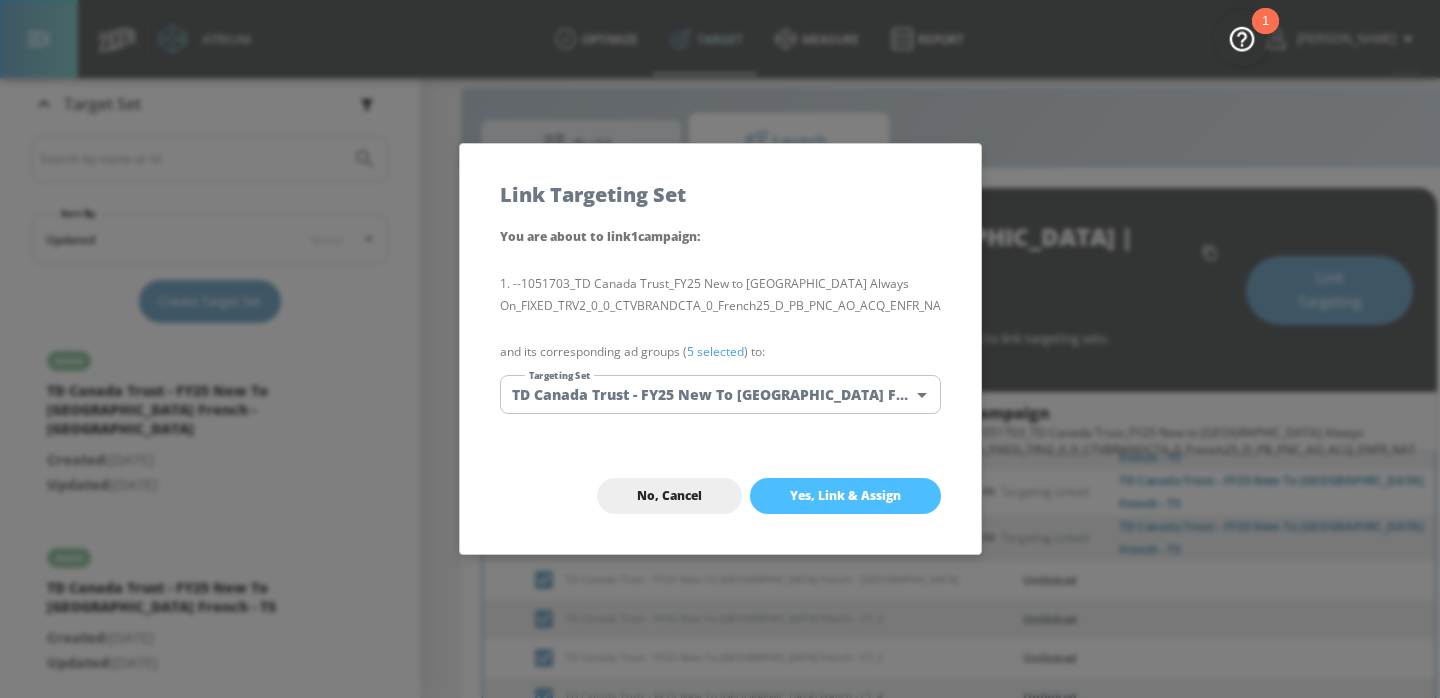 checkbox on "false" 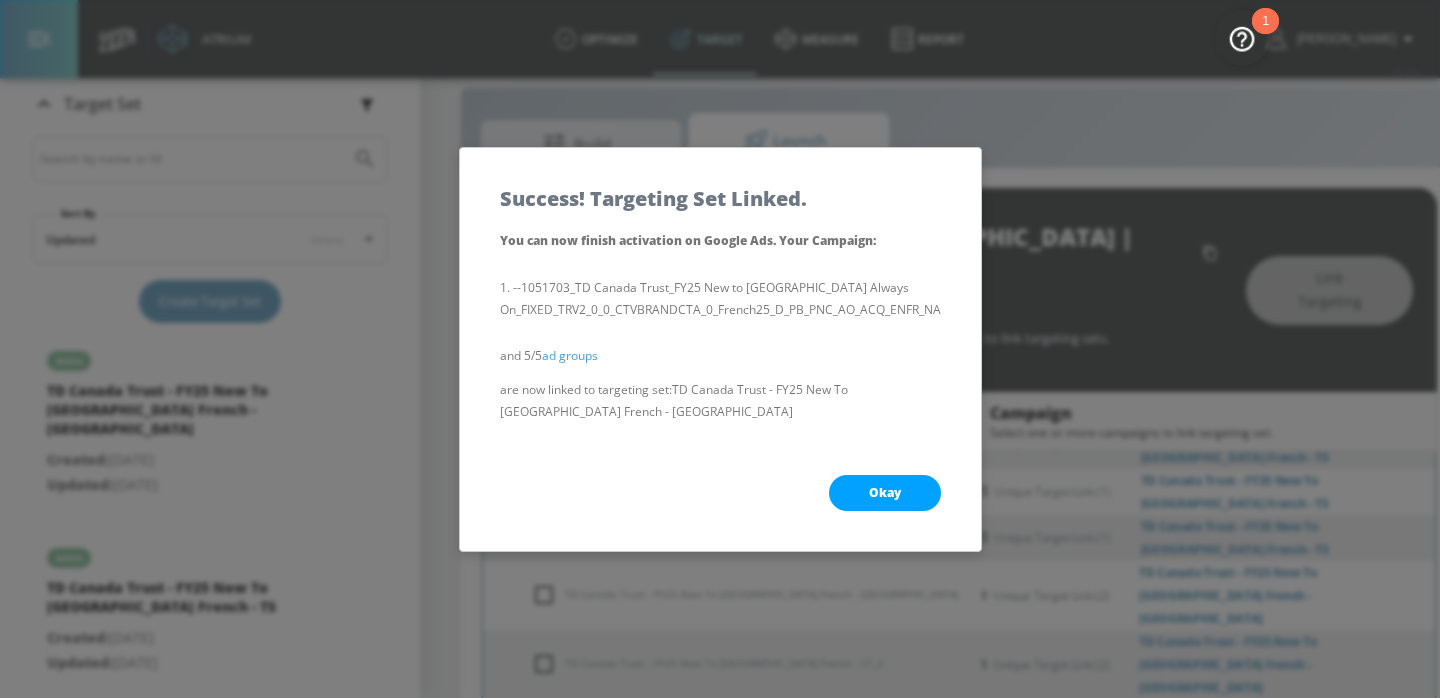 scroll, scrollTop: 564, scrollLeft: 0, axis: vertical 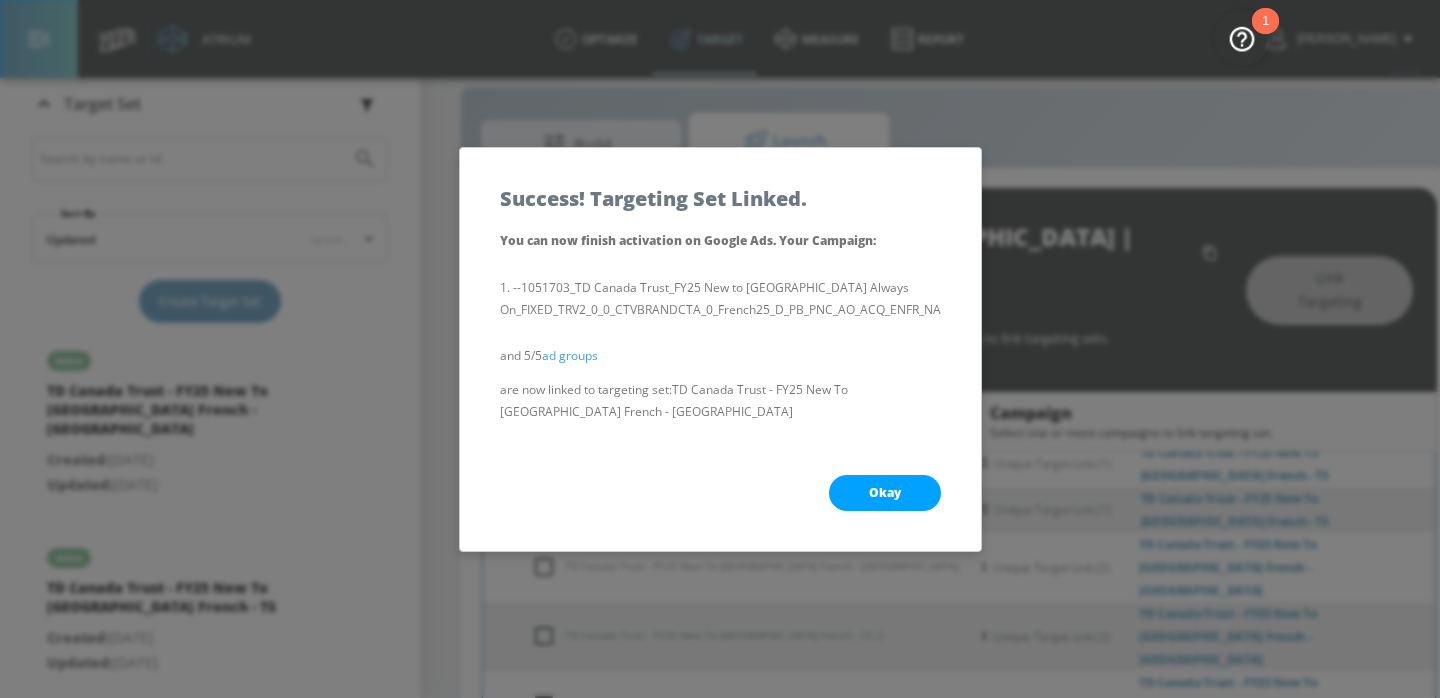 click on "Okay" at bounding box center [885, 493] 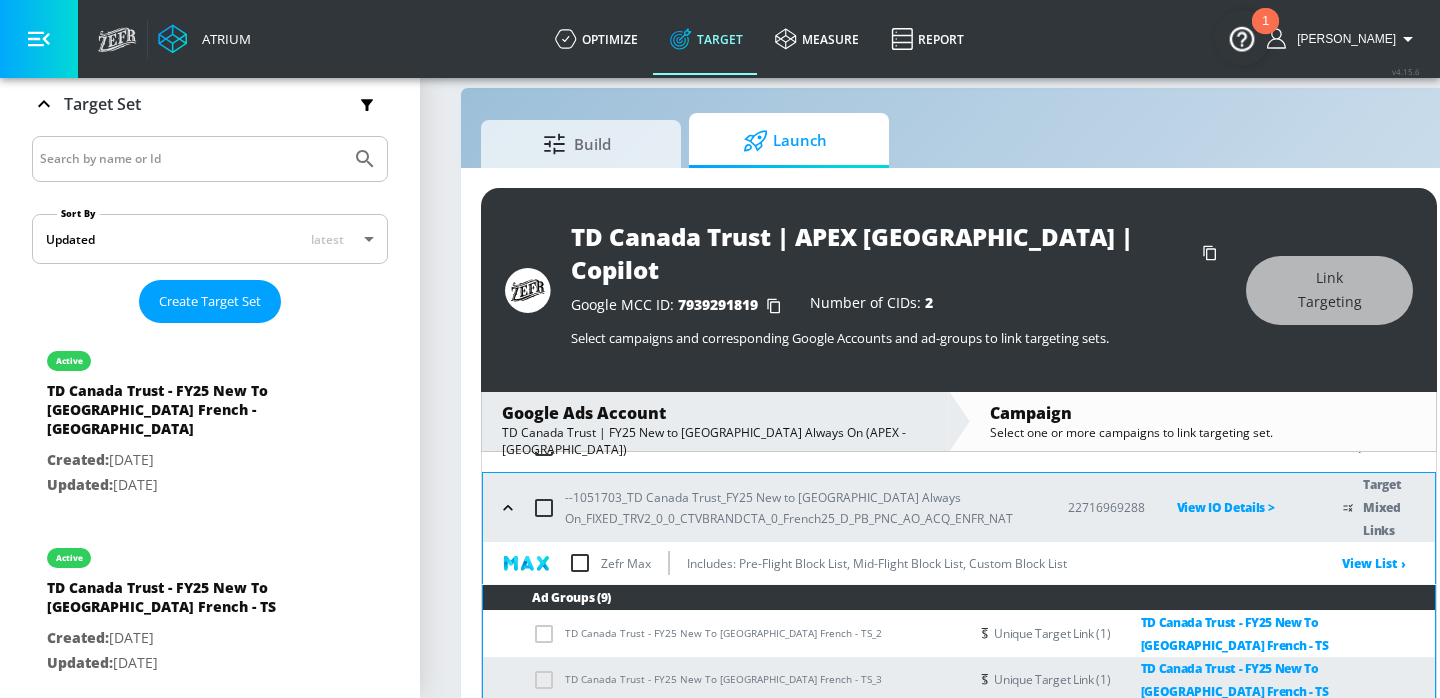 scroll, scrollTop: 296, scrollLeft: 0, axis: vertical 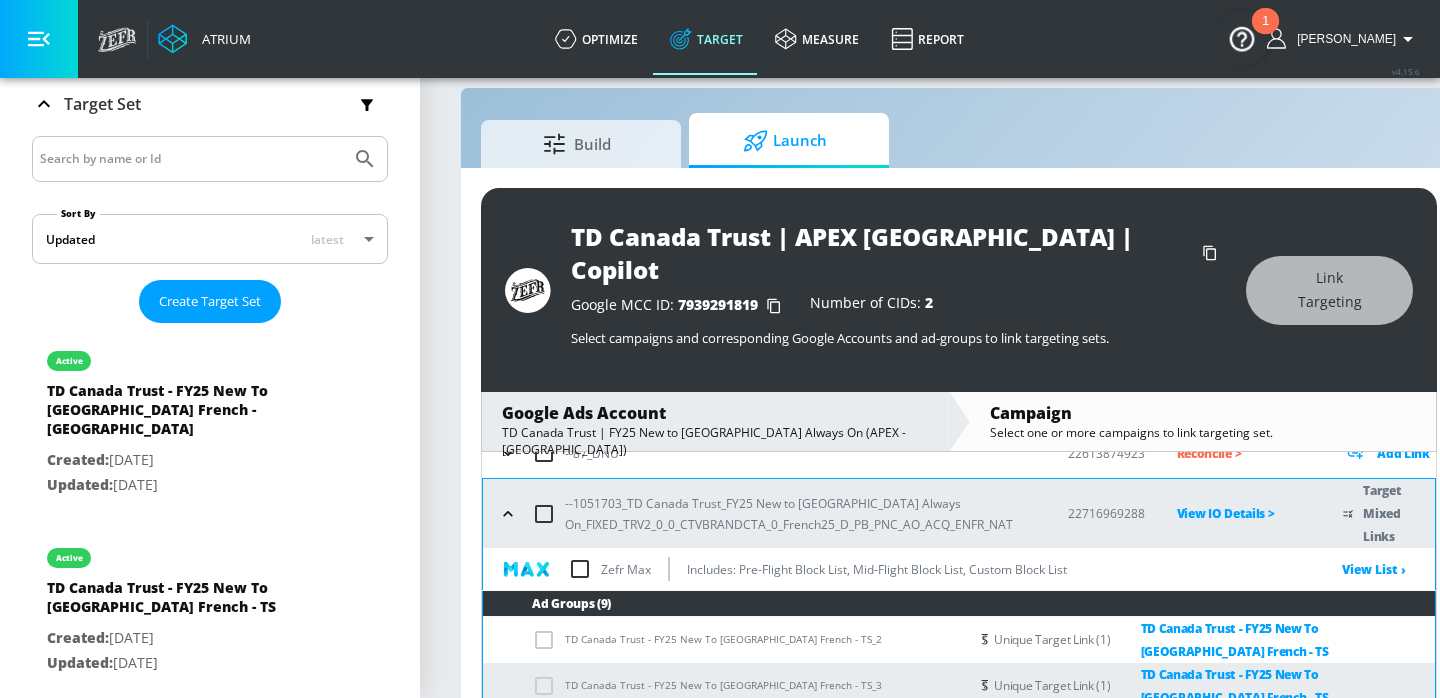 click at bounding box center (580, 569) 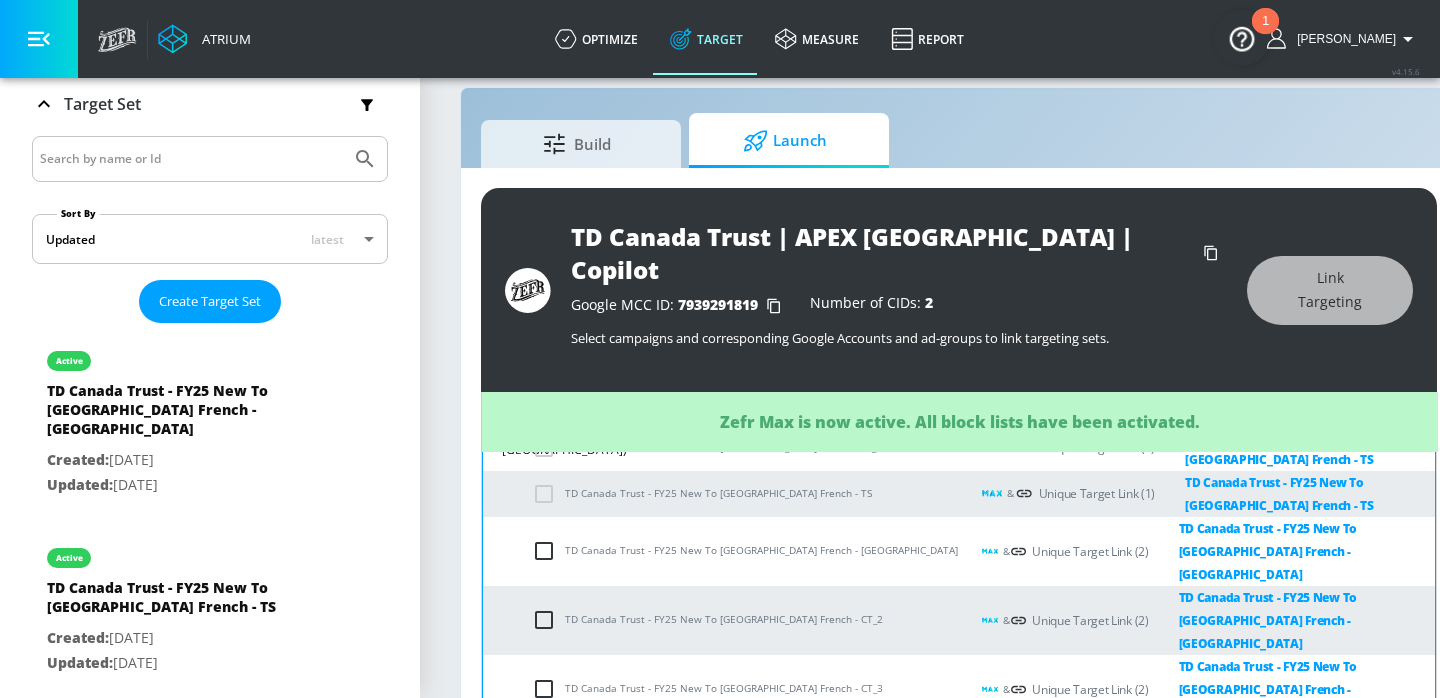 checkbox on "true" 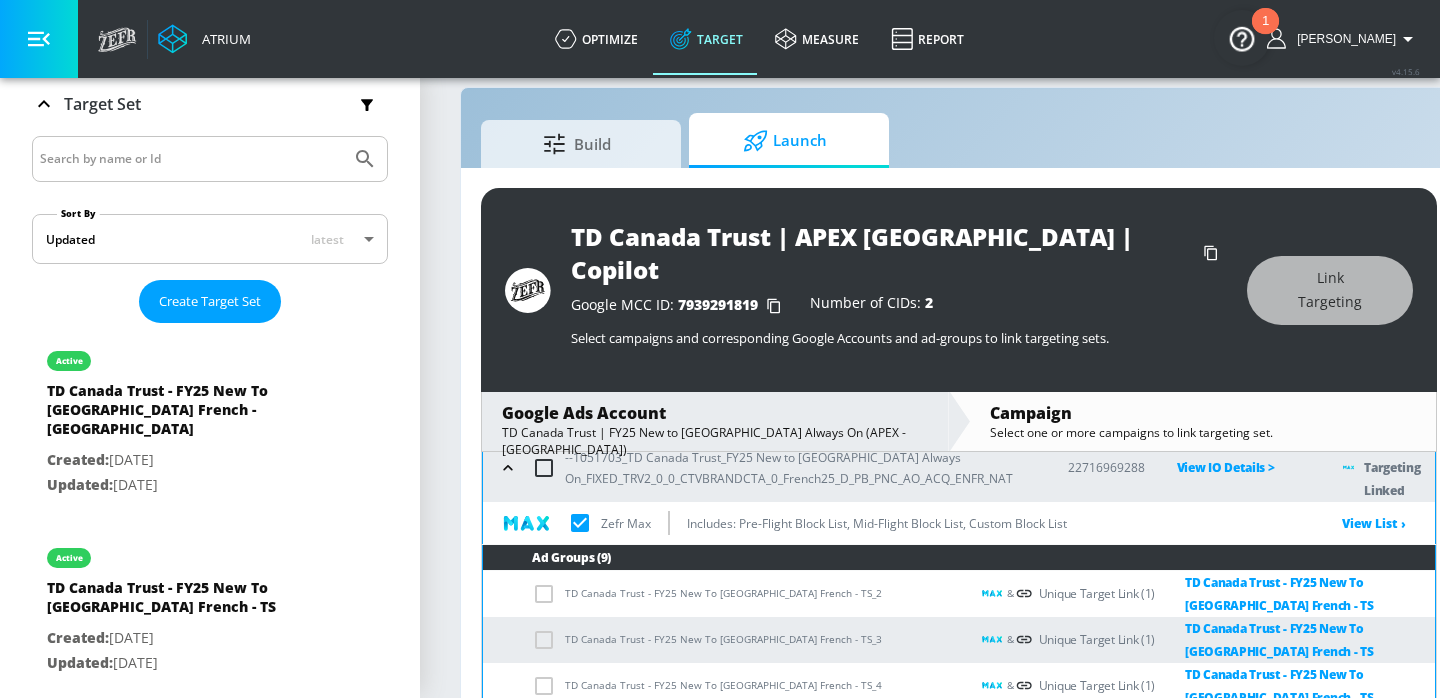 click 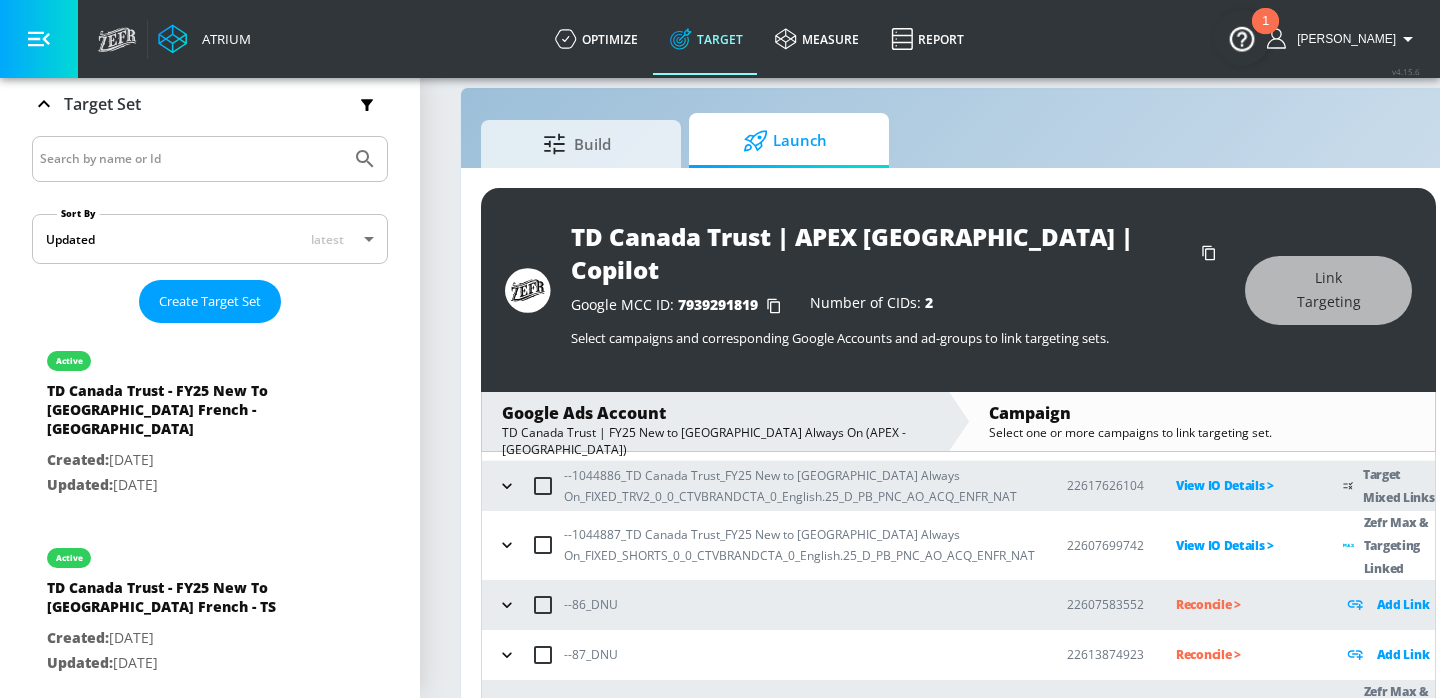 scroll, scrollTop: 0, scrollLeft: 0, axis: both 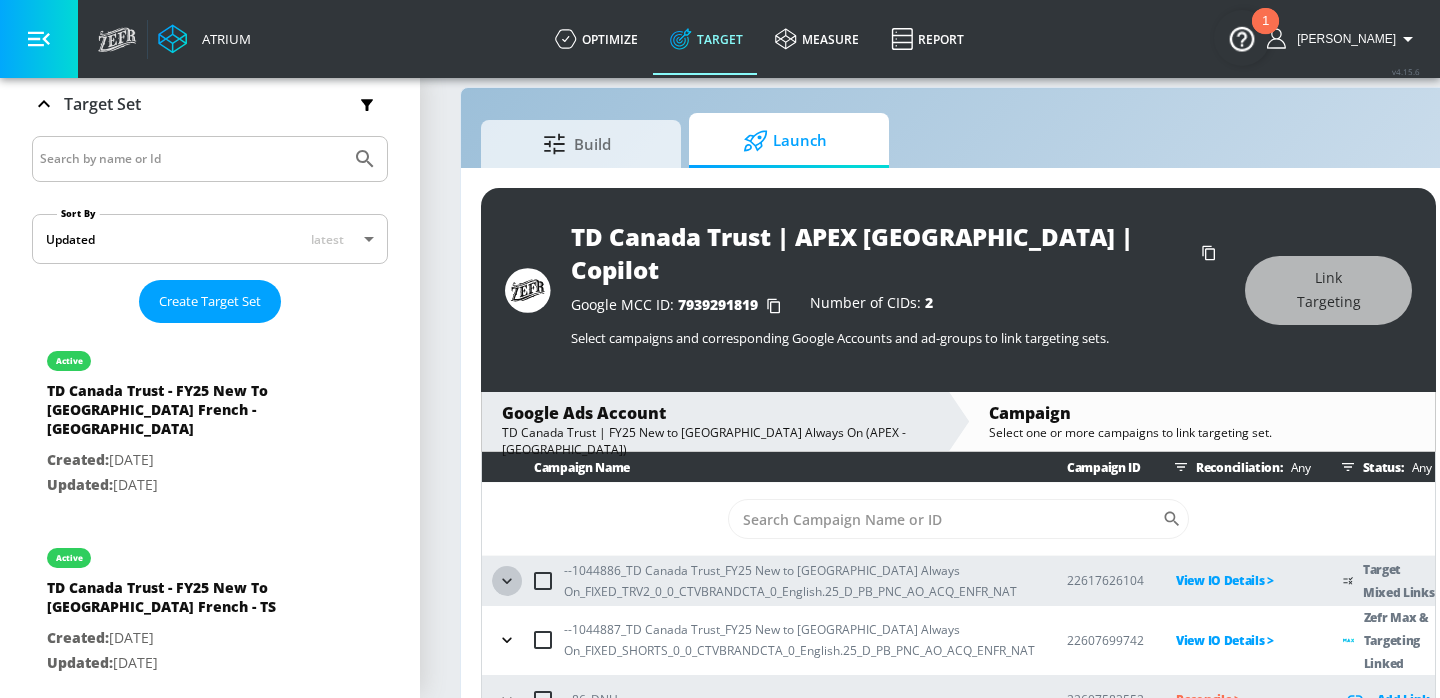 click 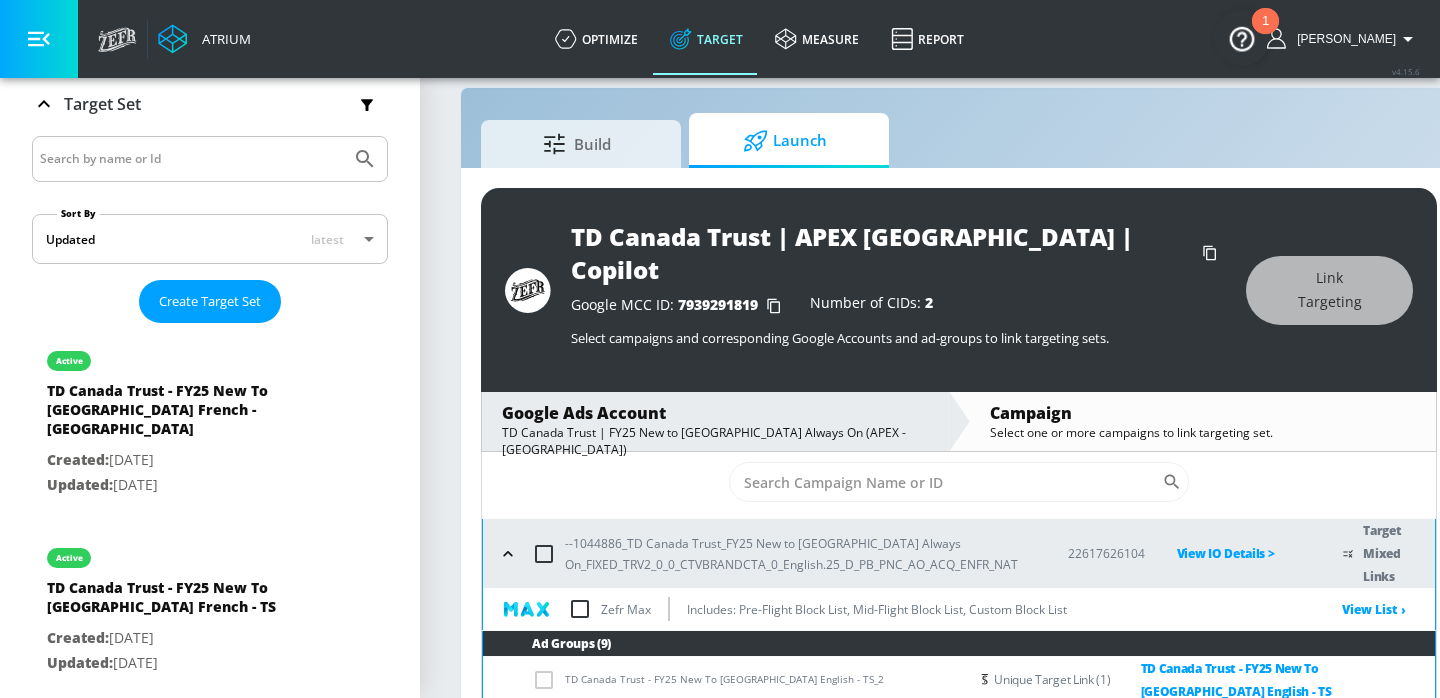 scroll, scrollTop: 22, scrollLeft: 0, axis: vertical 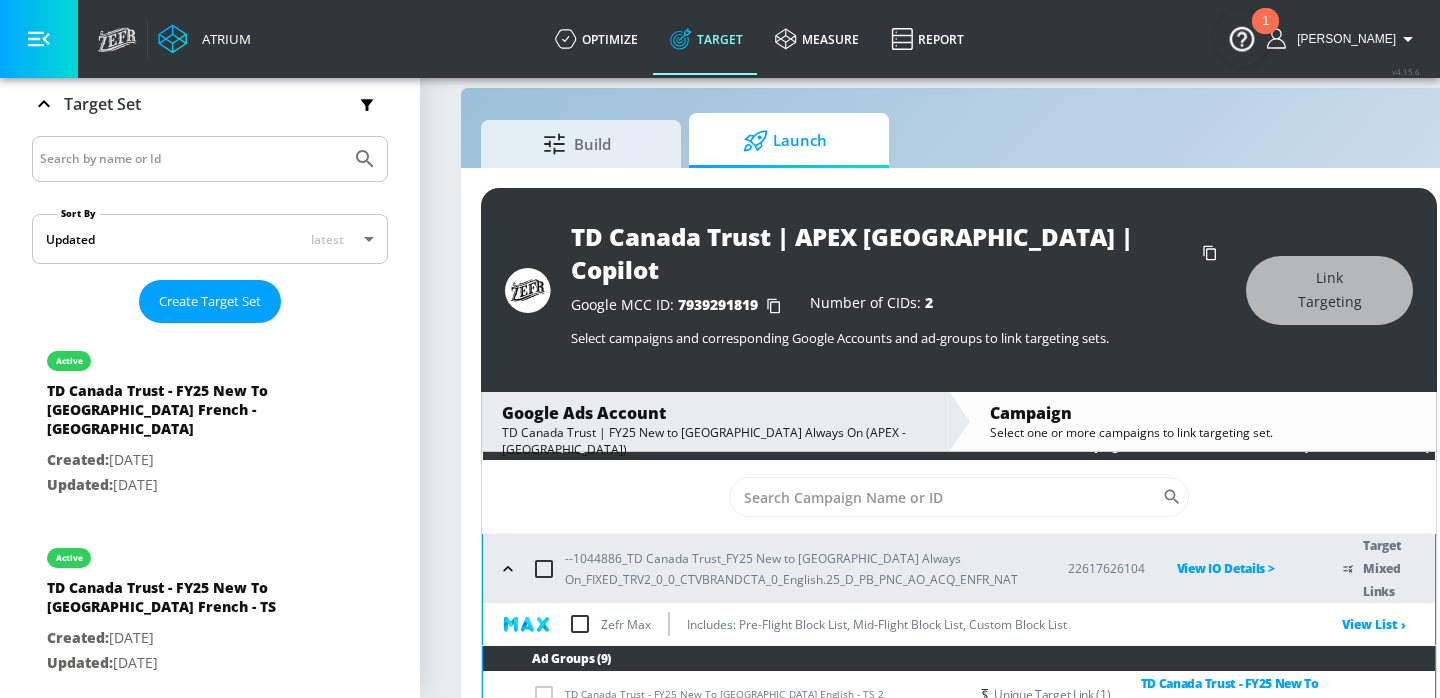 click at bounding box center (580, 624) 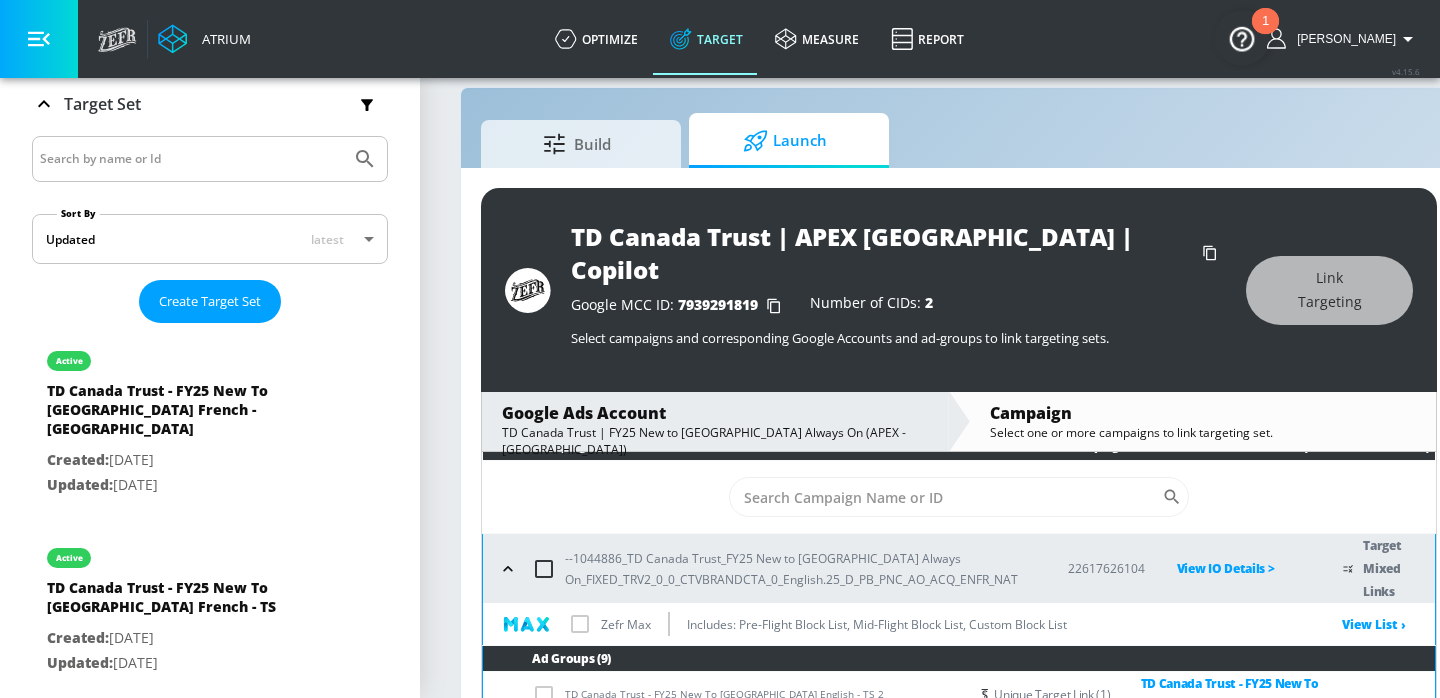 checkbox on "true" 